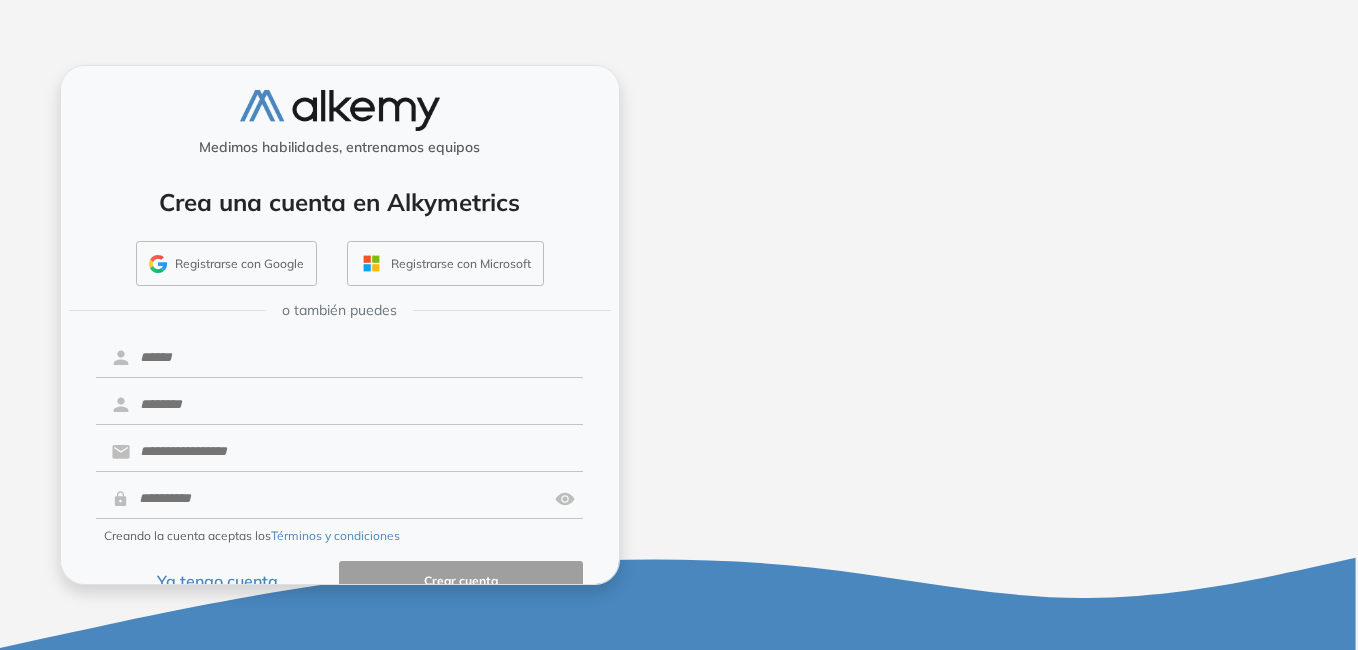 scroll, scrollTop: 0, scrollLeft: 0, axis: both 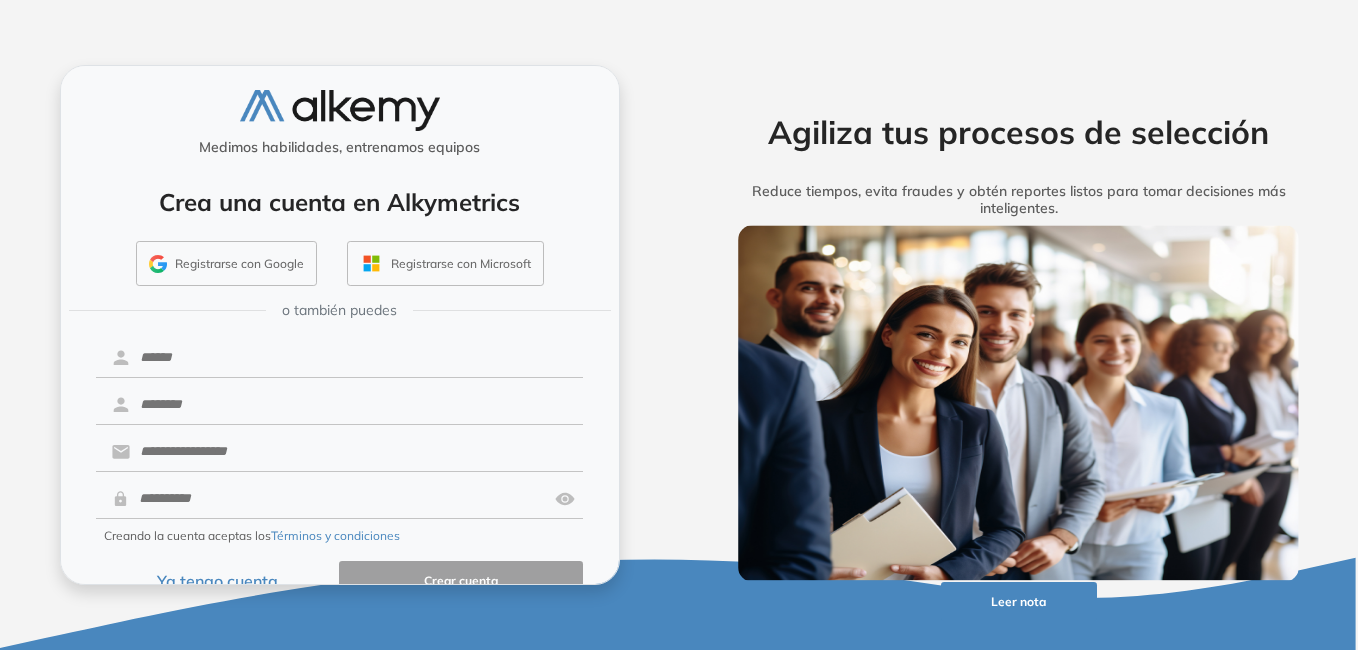 click on "Ya tengo cuenta" at bounding box center (218, 580) 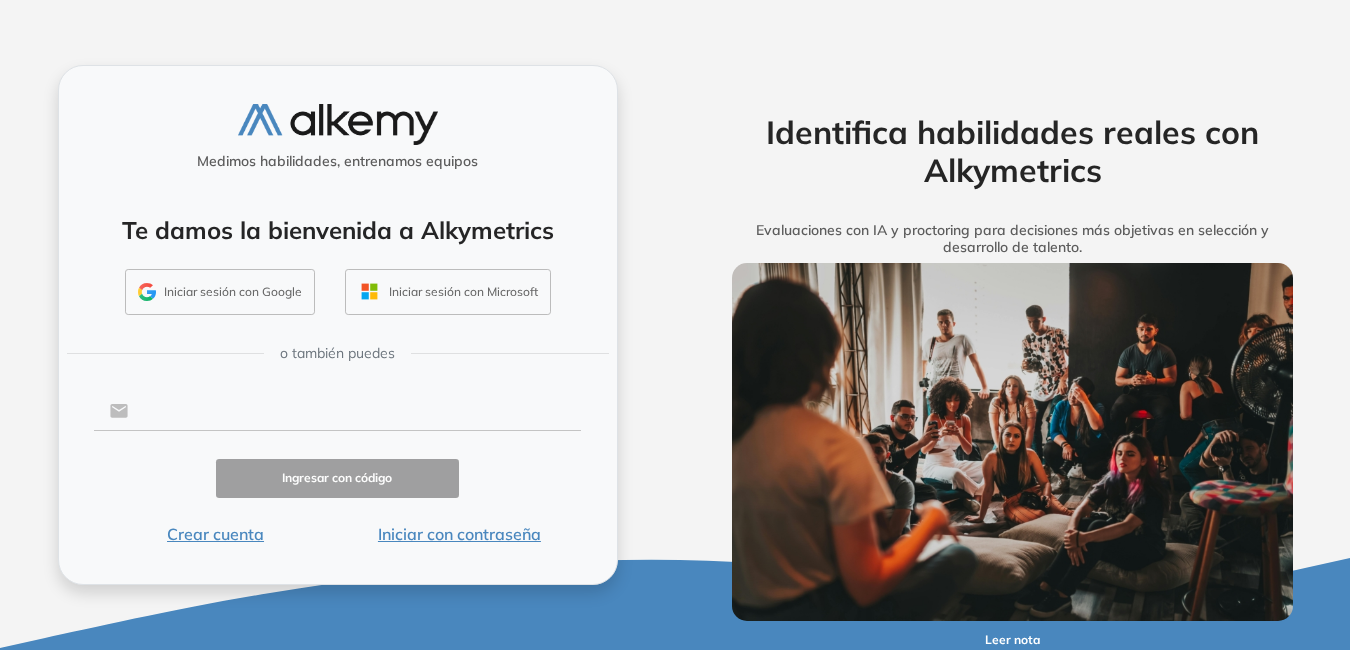 click at bounding box center [354, 411] 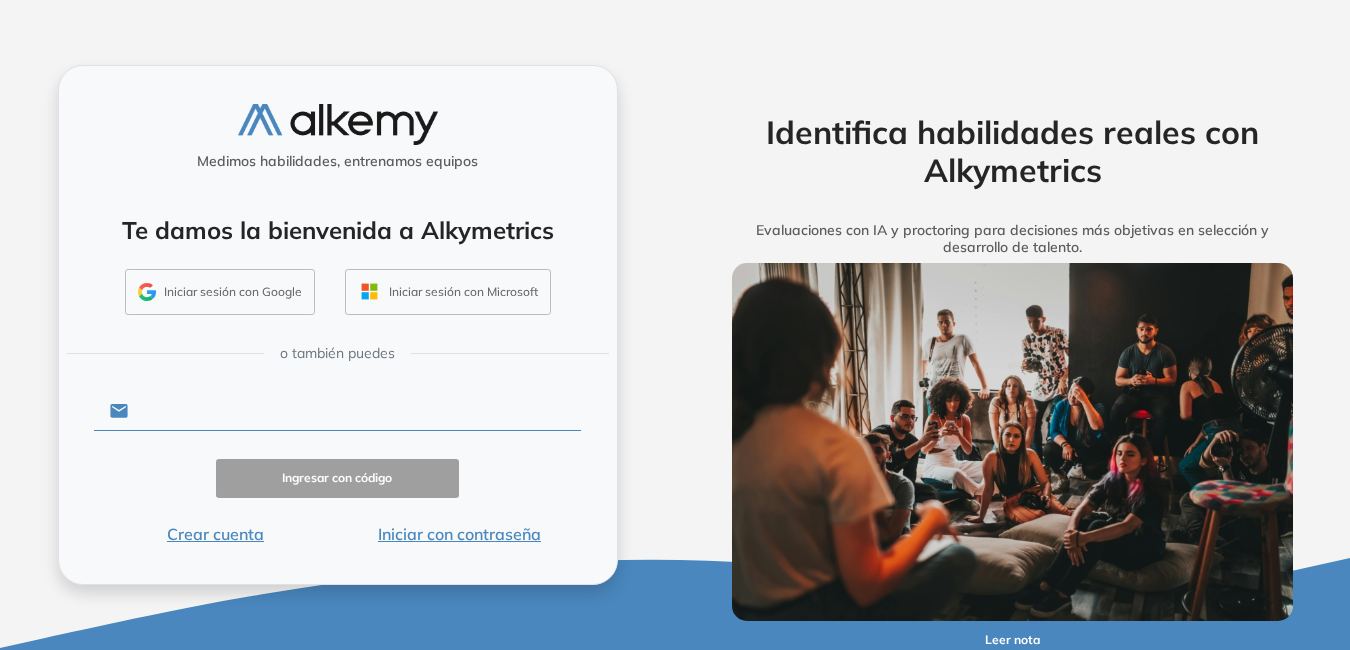 type on "**********" 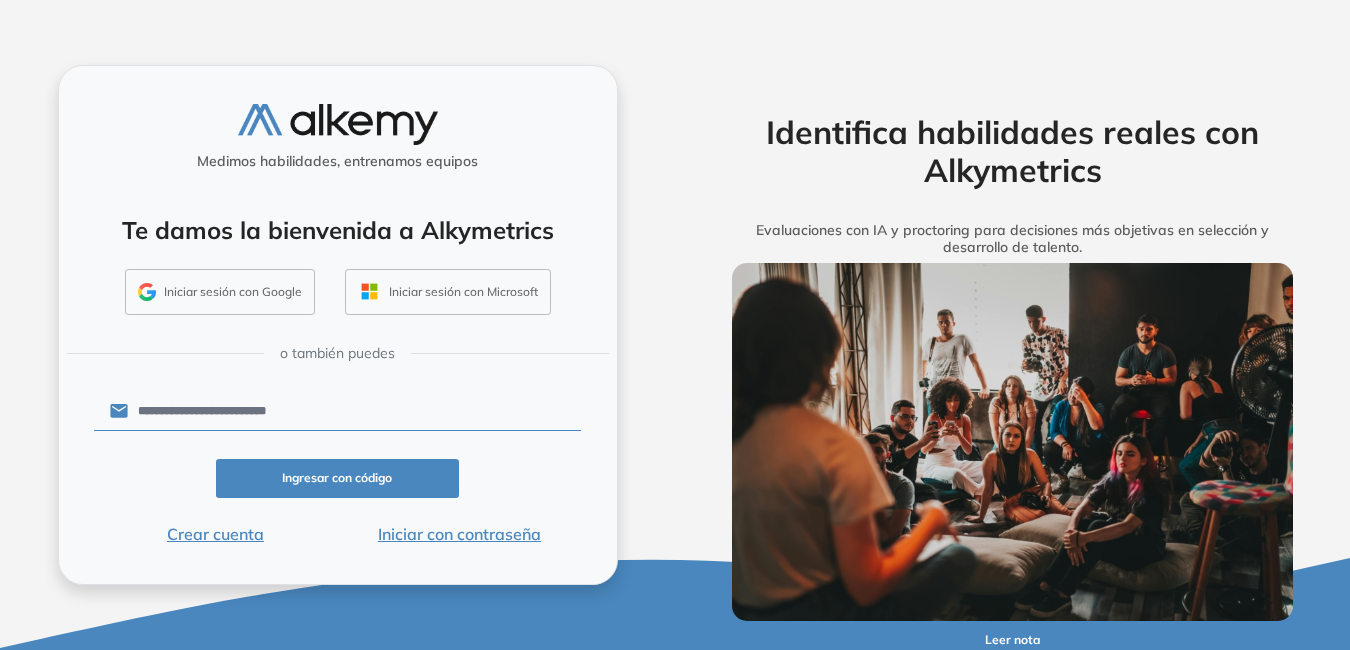 click on "Iniciar con contraseña" at bounding box center [459, 534] 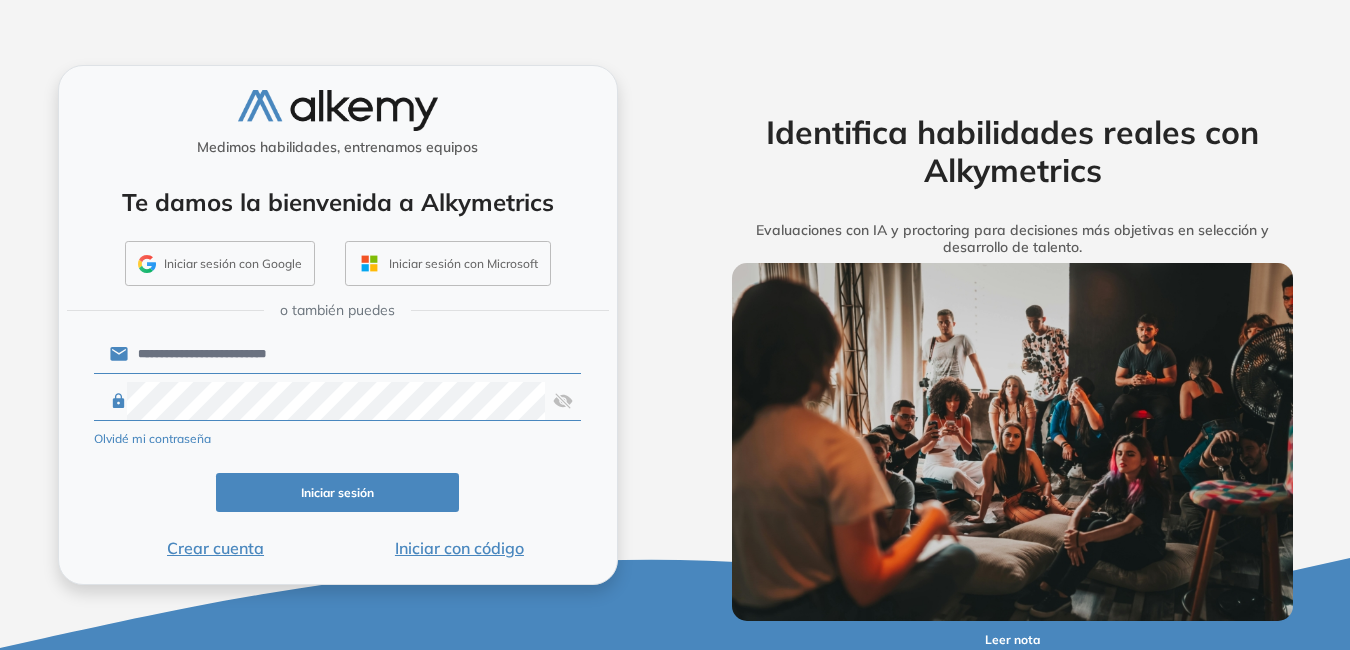 click on "Iniciar sesión" at bounding box center [338, 492] 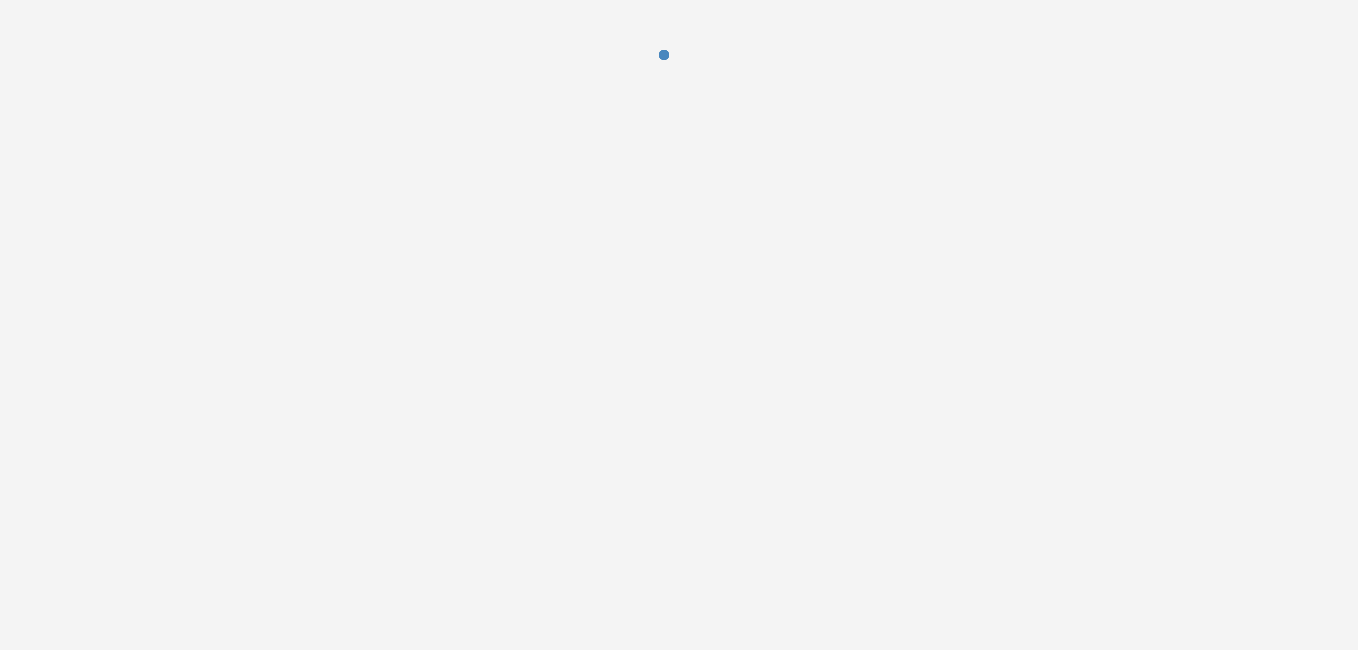 scroll, scrollTop: 0, scrollLeft: 0, axis: both 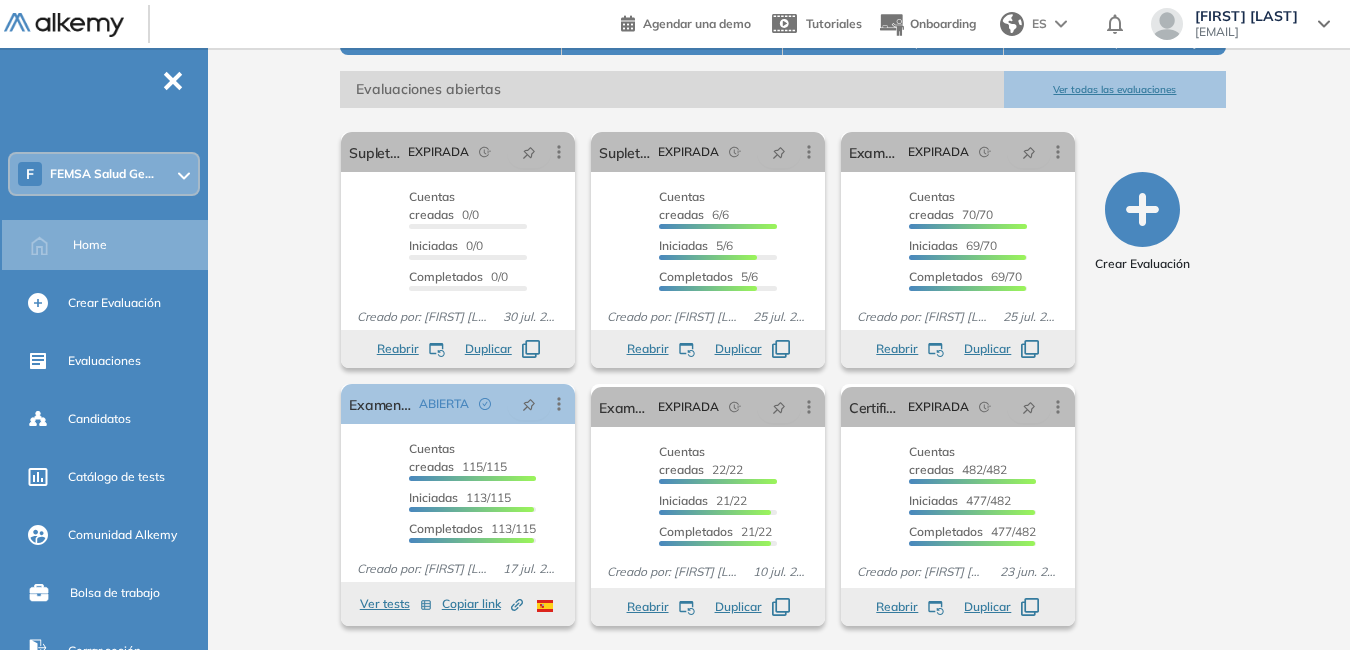 click on "Ver todas las evaluaciones" at bounding box center (1114, 89) 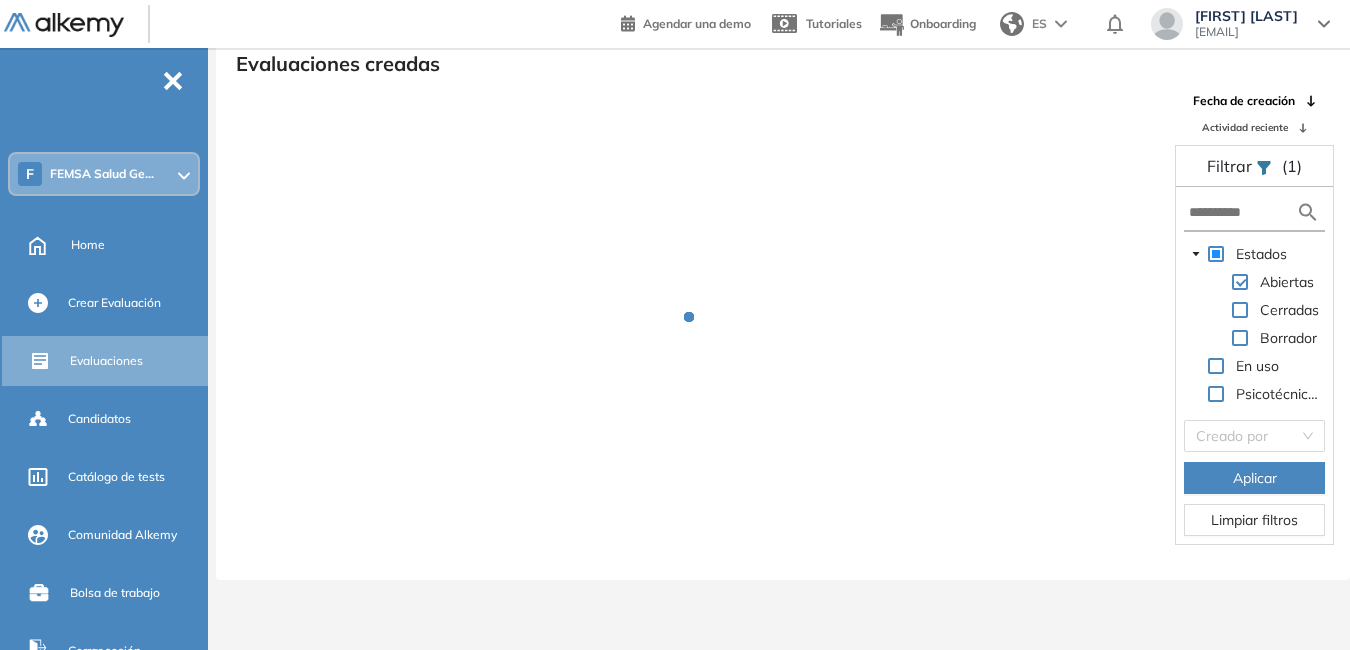 scroll, scrollTop: 48, scrollLeft: 0, axis: vertical 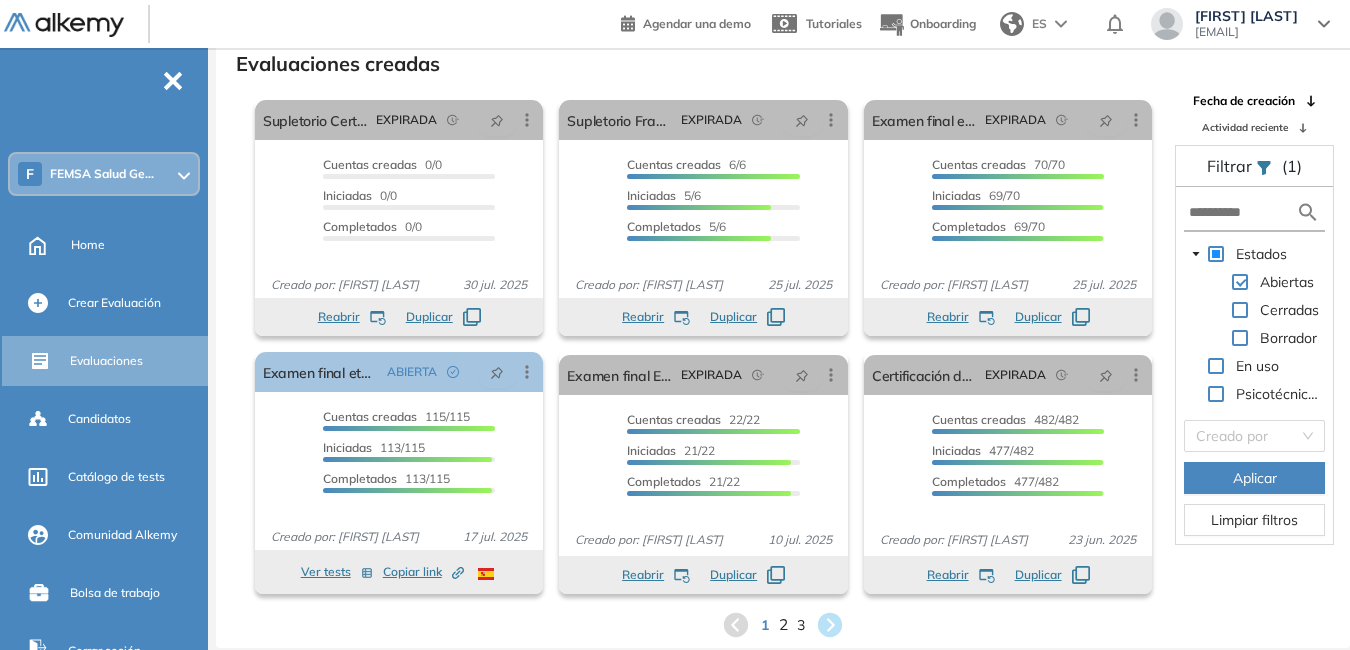 click on "2" at bounding box center (783, 624) 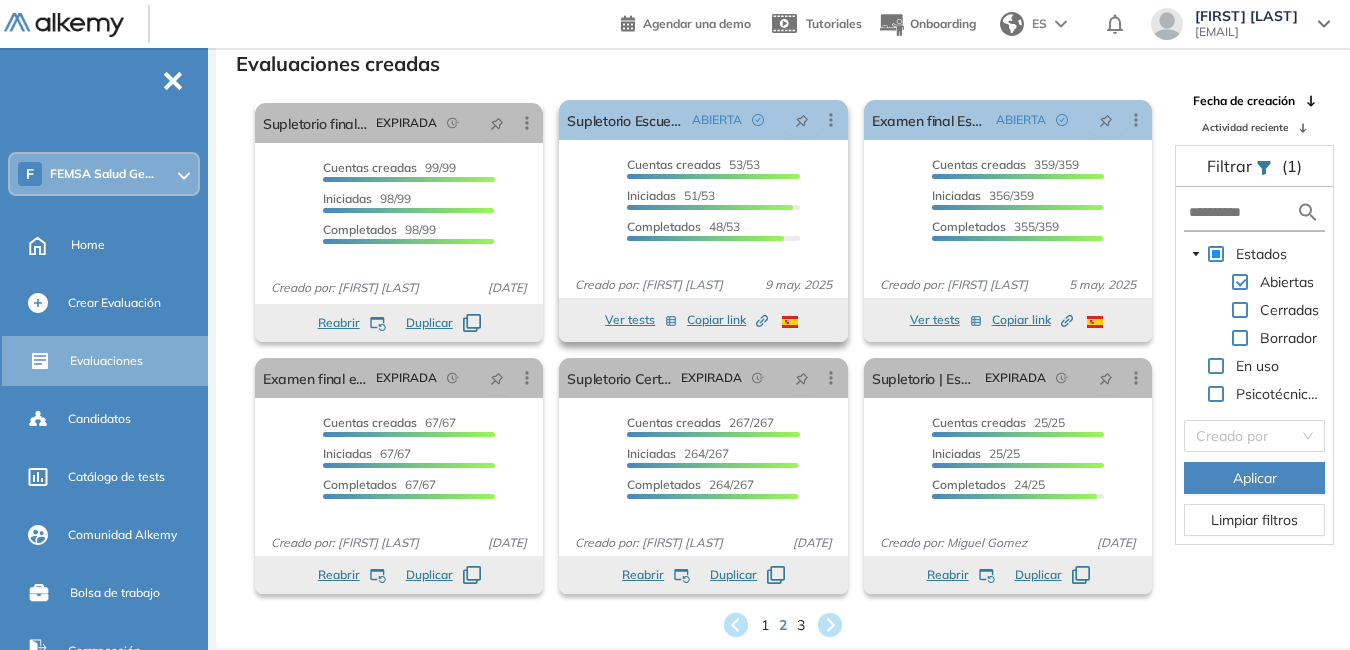 click on "Ver tests" at bounding box center (641, 320) 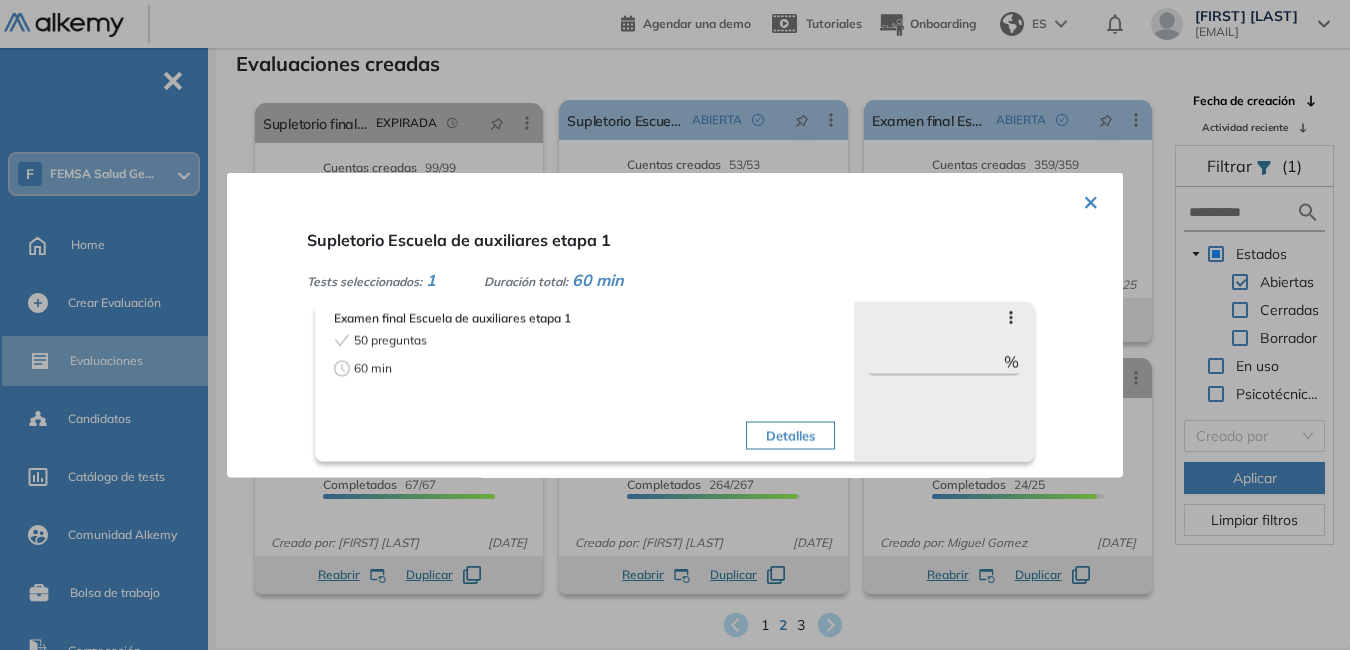 click on "Detalles" at bounding box center [790, 436] 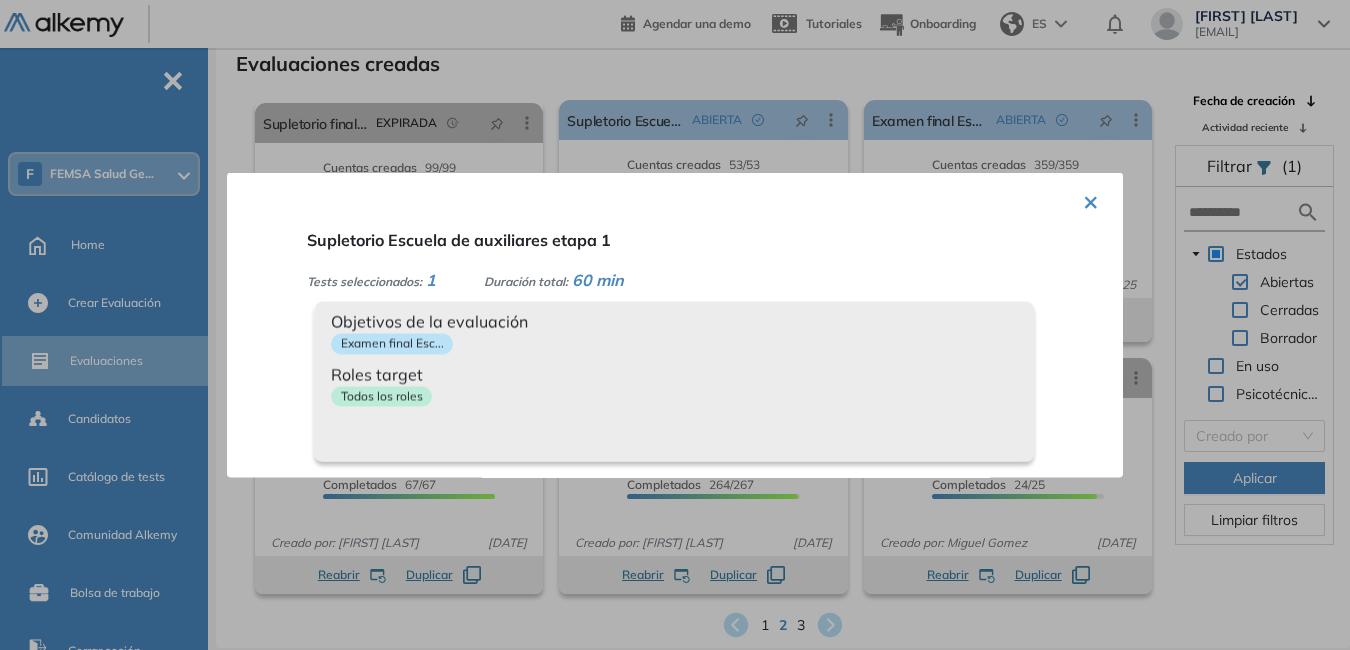 click on "×" at bounding box center [1091, 200] 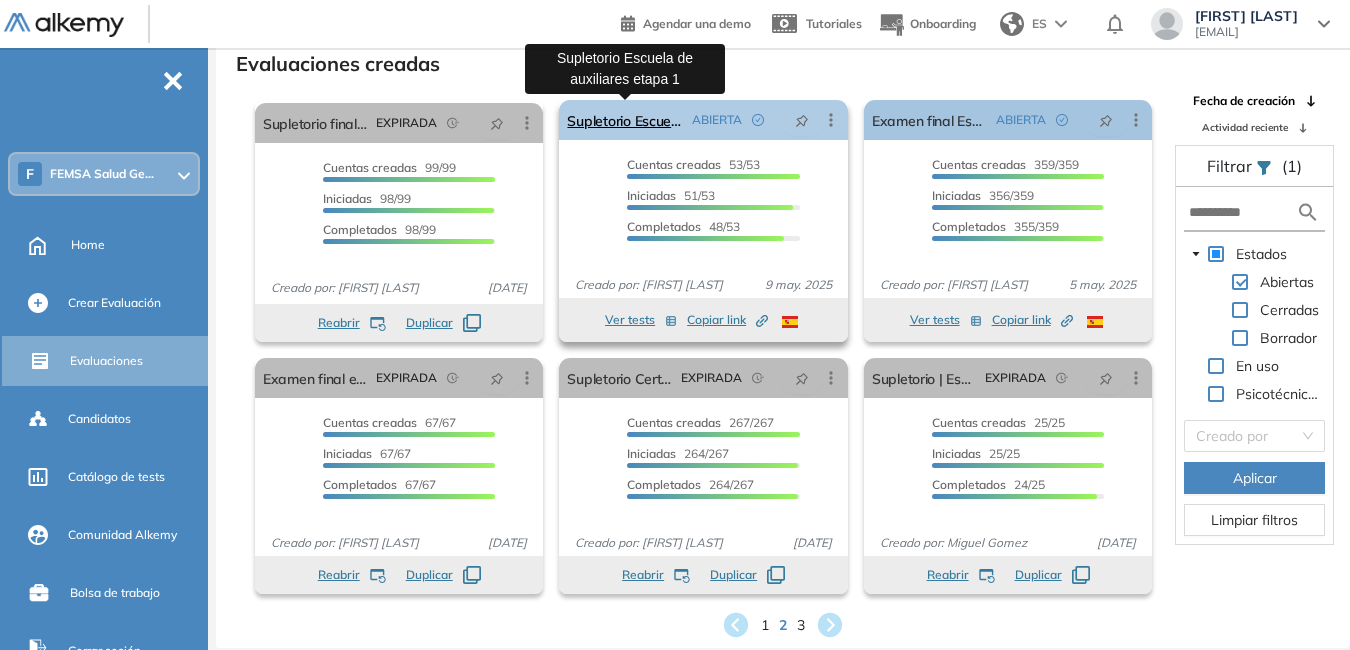 click on "Supletorio Escuela de auxiliares etapa 1" at bounding box center (625, 120) 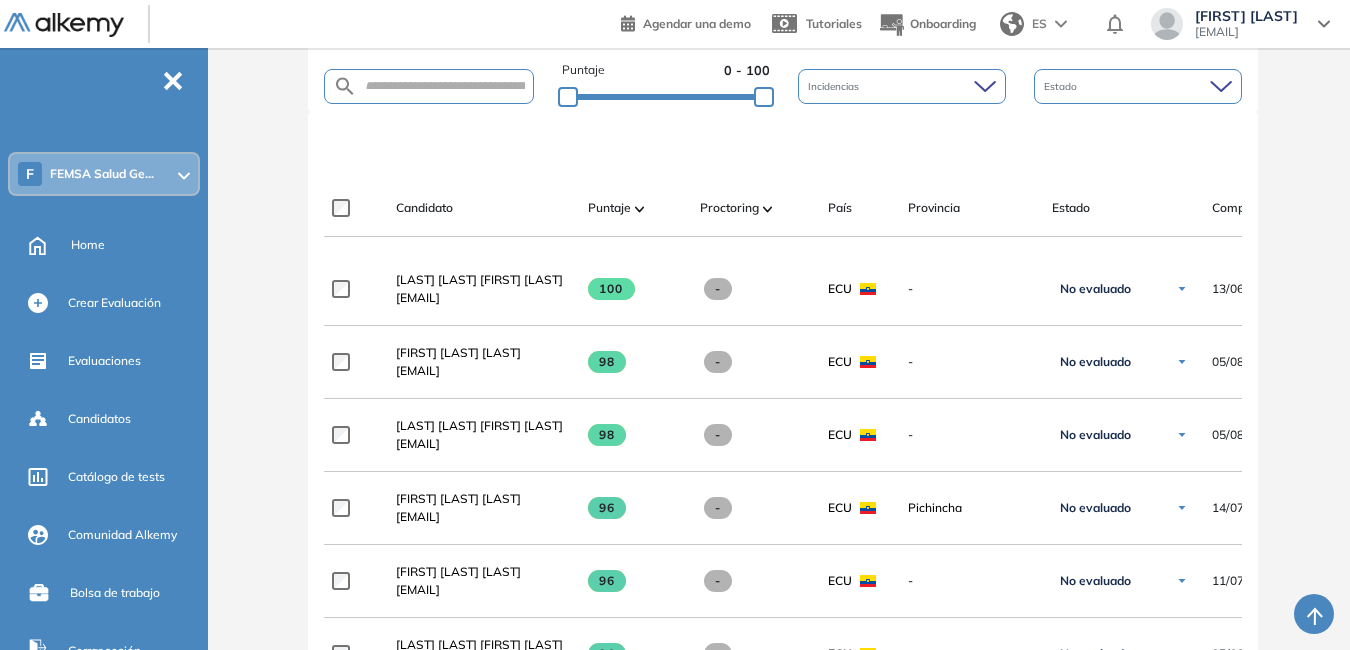 scroll, scrollTop: 446, scrollLeft: 0, axis: vertical 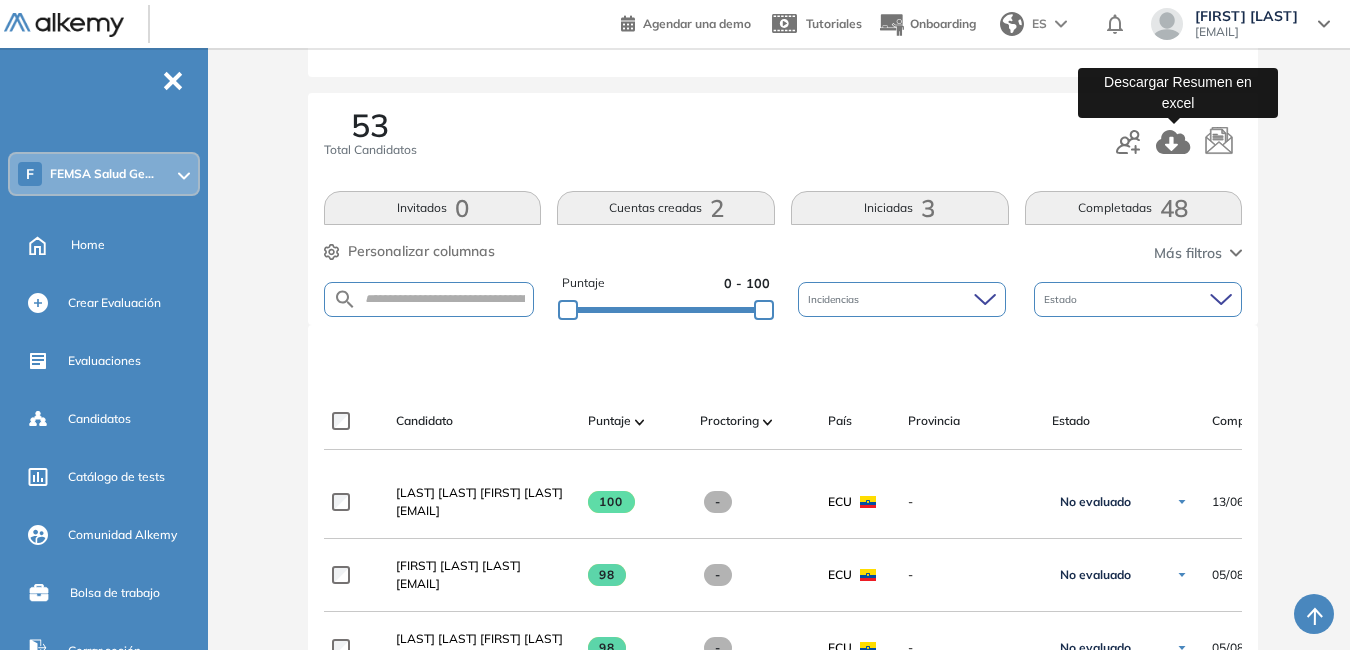 click 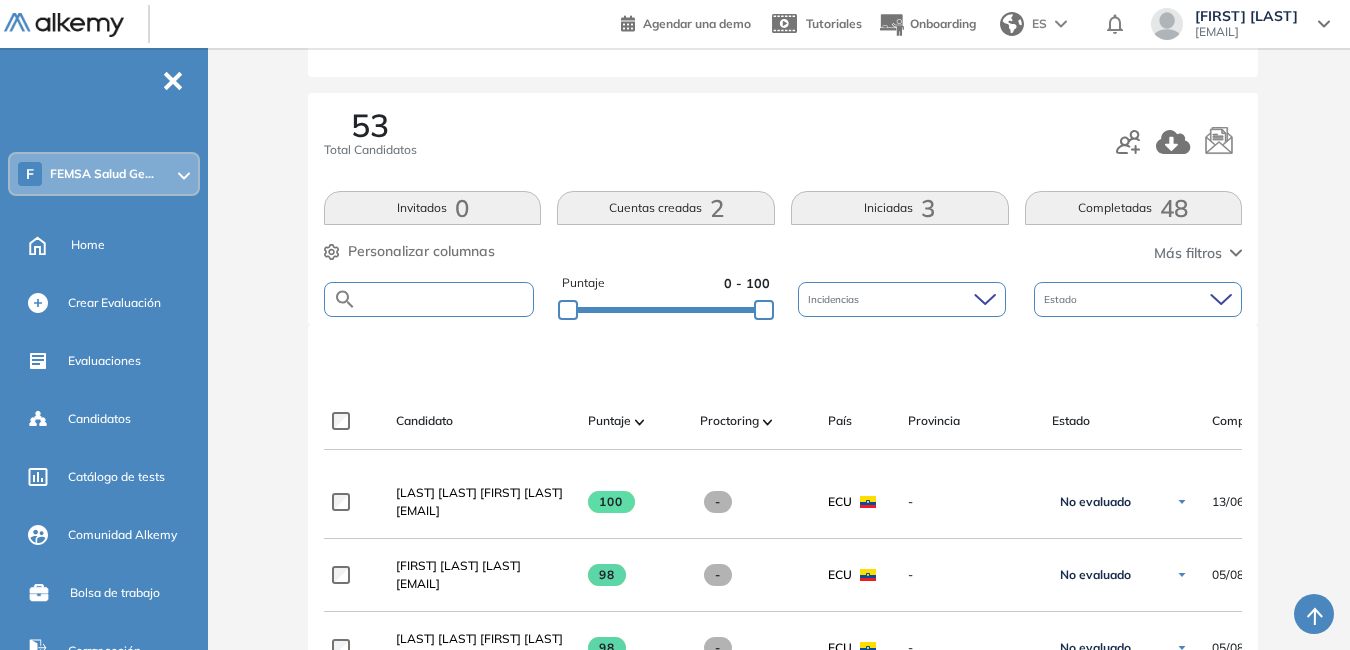 click at bounding box center (445, 299) 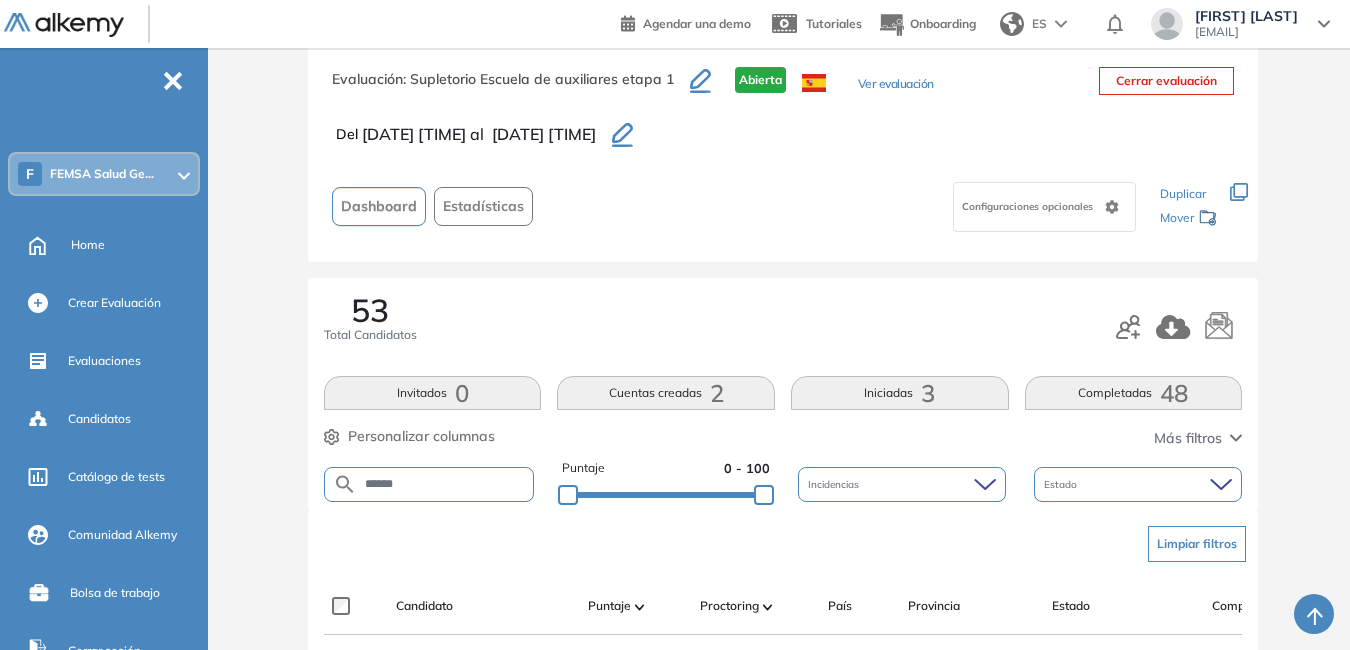 scroll, scrollTop: 230, scrollLeft: 0, axis: vertical 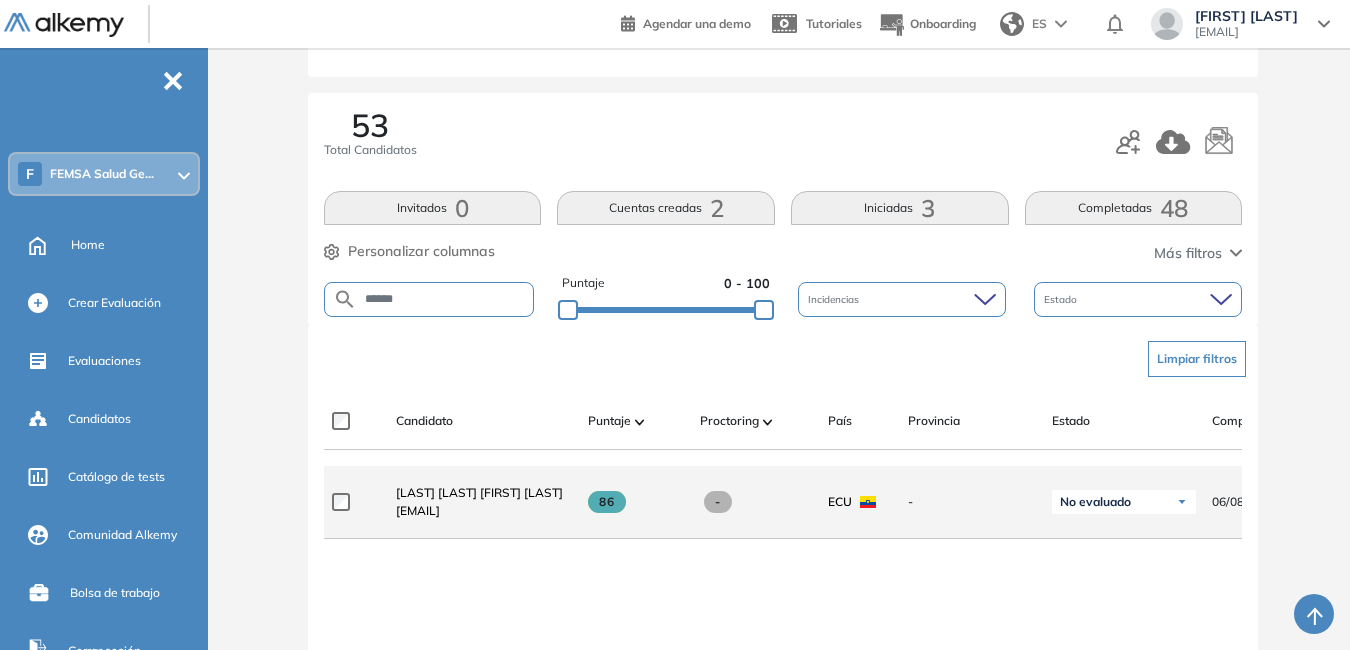drag, startPoint x: 399, startPoint y: 522, endPoint x: 540, endPoint y: 529, distance: 141.17365 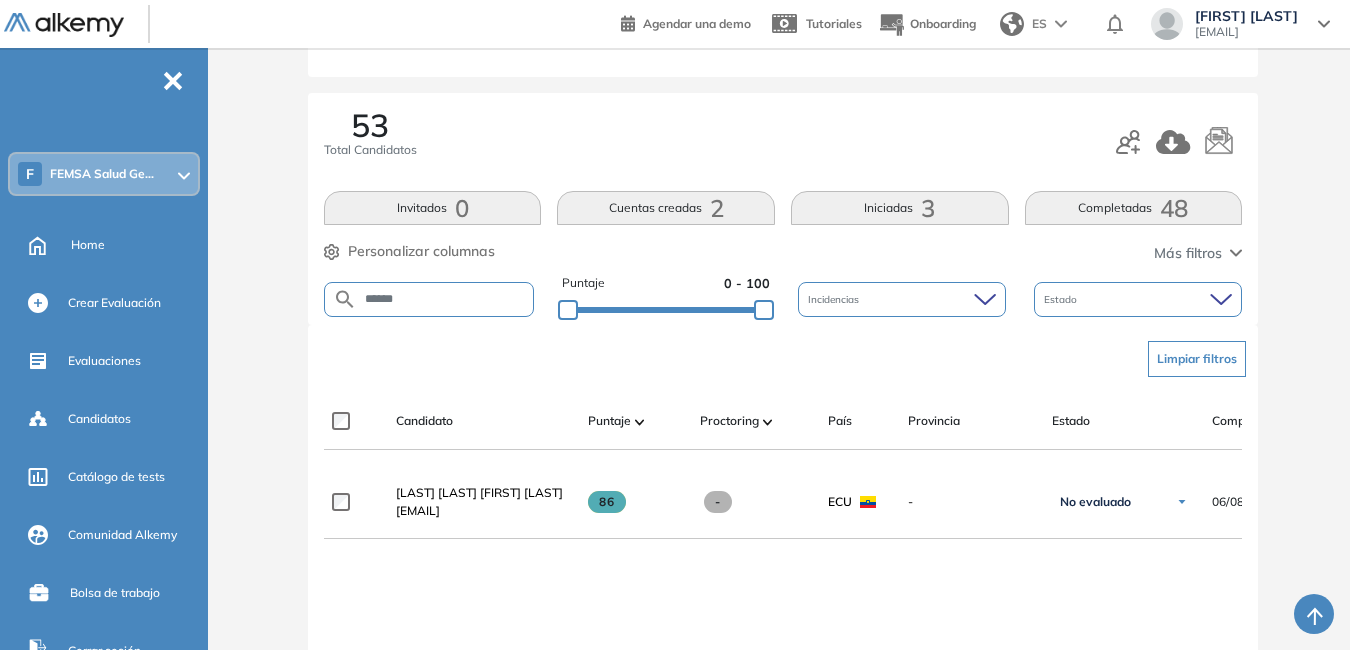 drag, startPoint x: 429, startPoint y: 296, endPoint x: 238, endPoint y: 303, distance: 191.12823 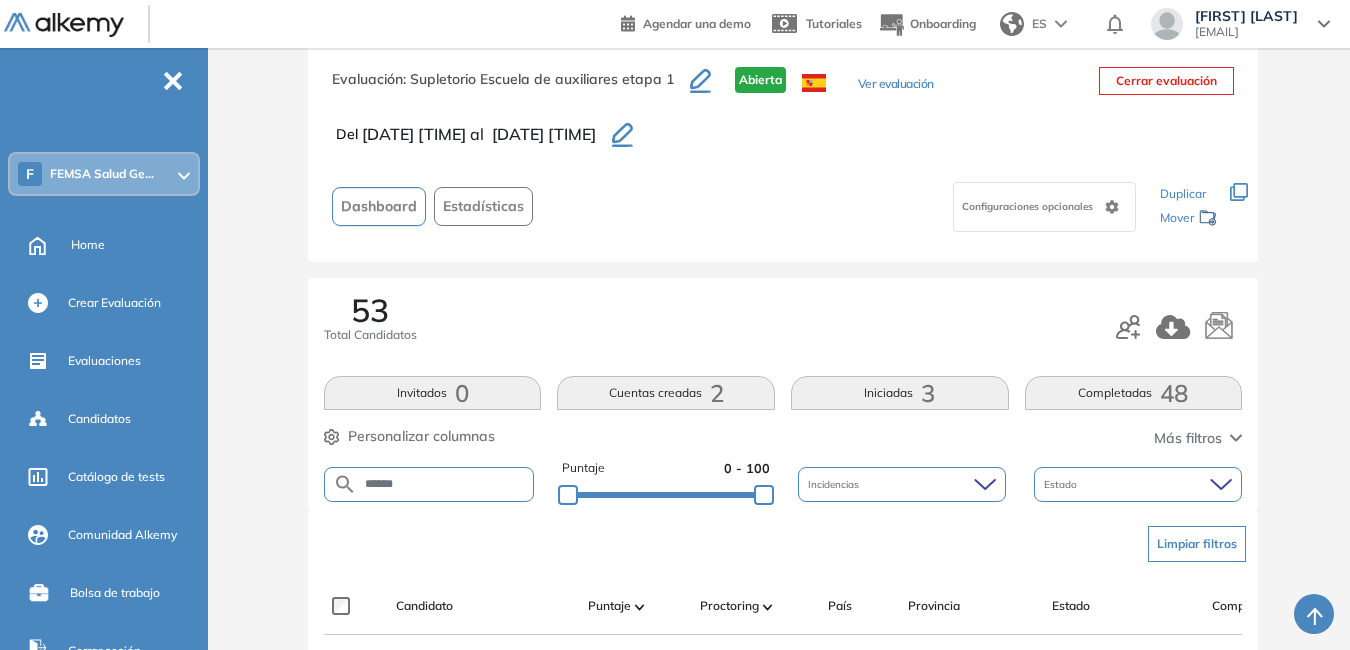 scroll, scrollTop: 230, scrollLeft: 0, axis: vertical 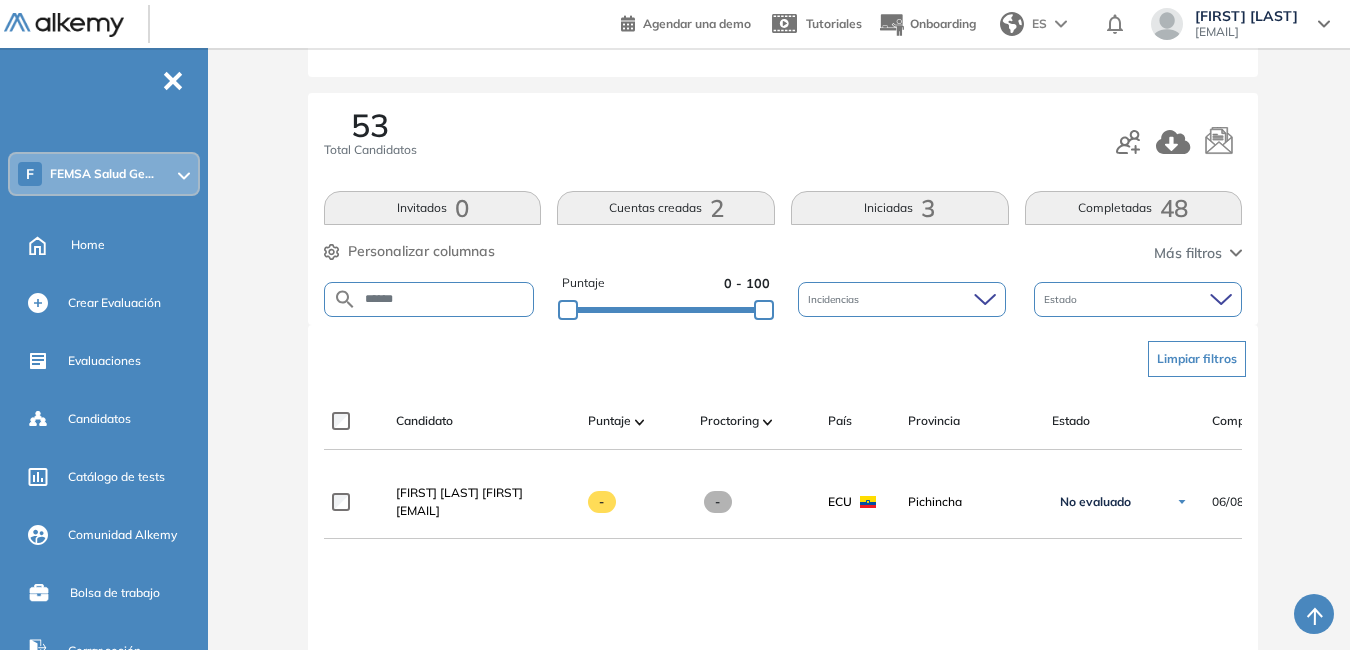 drag, startPoint x: 439, startPoint y: 288, endPoint x: 275, endPoint y: 292, distance: 164.04877 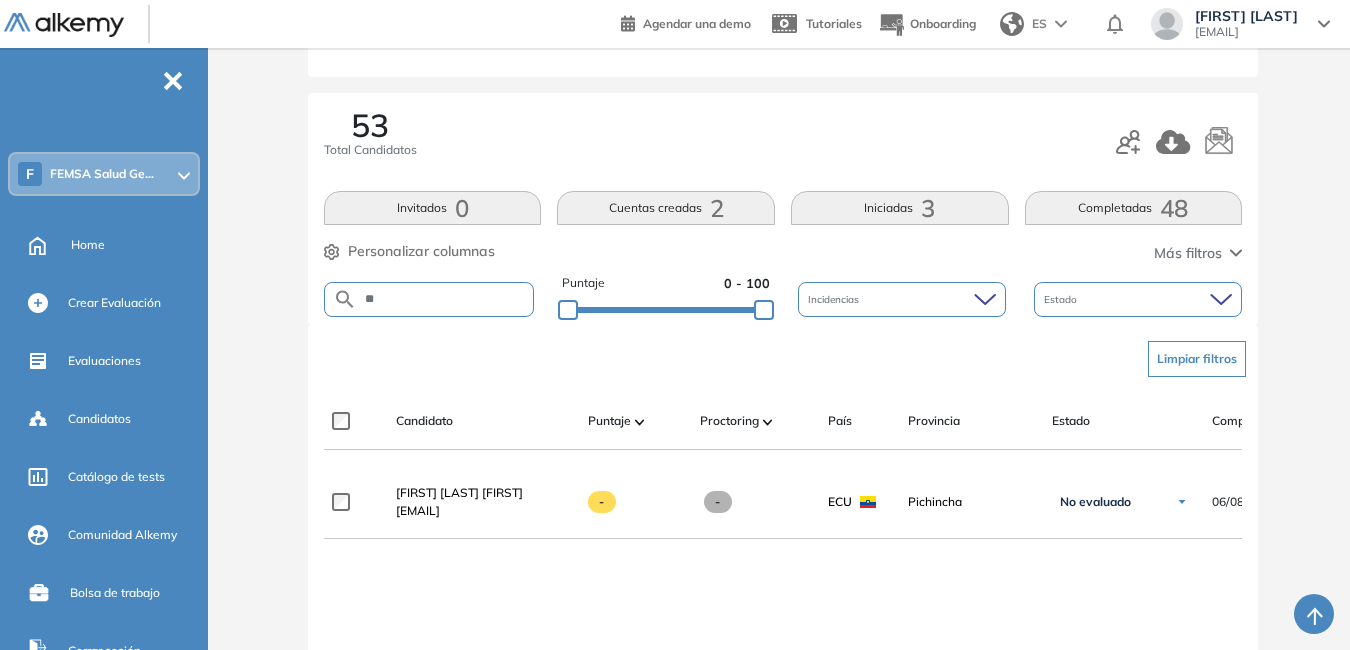 type on "*" 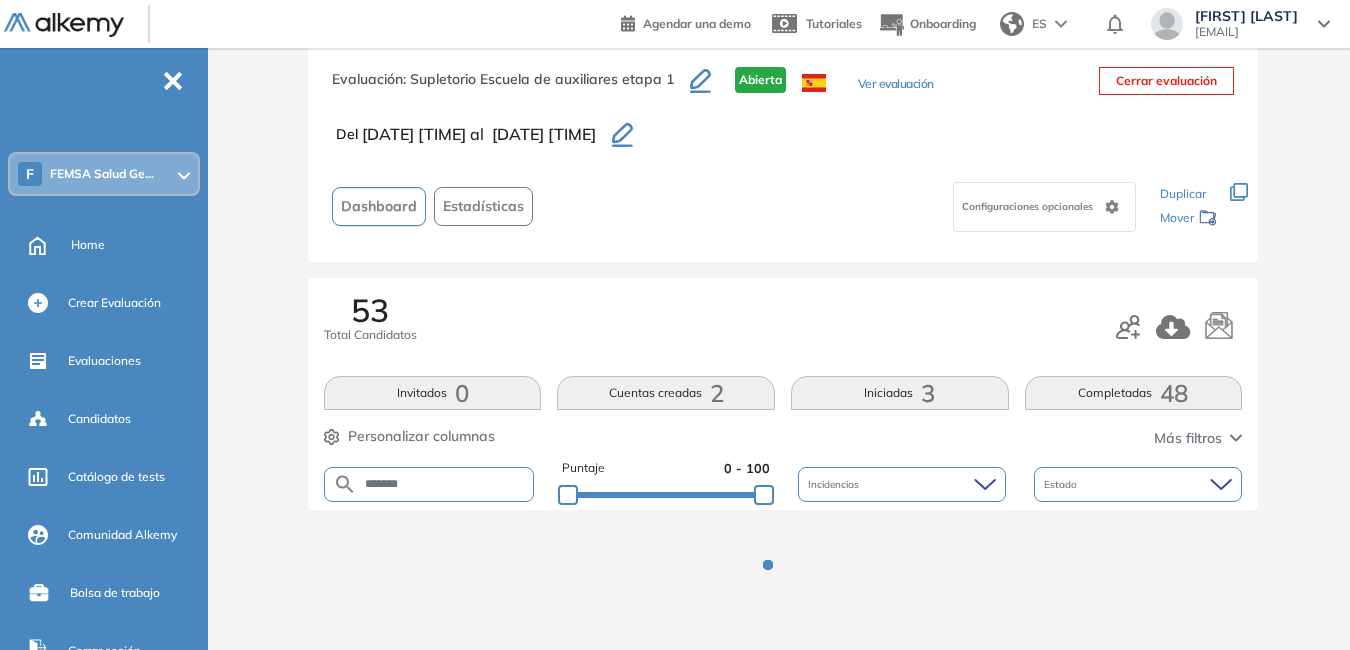 scroll, scrollTop: 125, scrollLeft: 0, axis: vertical 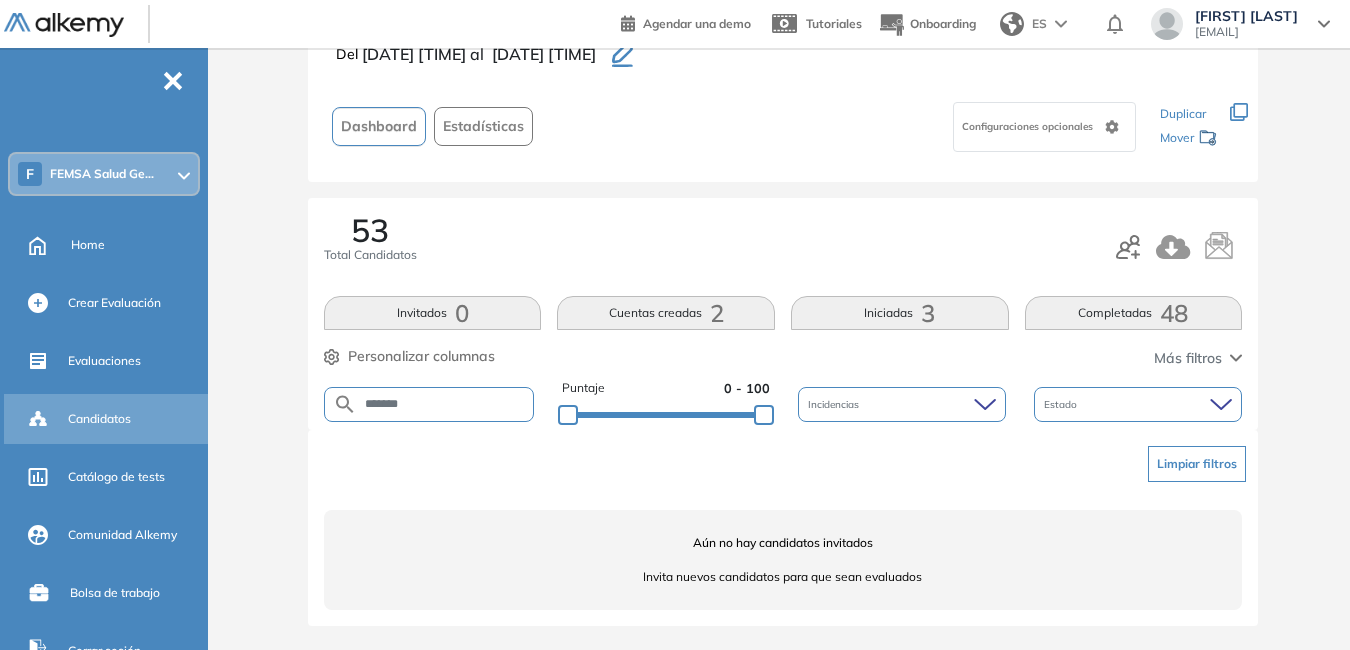drag, startPoint x: 400, startPoint y: 409, endPoint x: 158, endPoint y: 396, distance: 242.34892 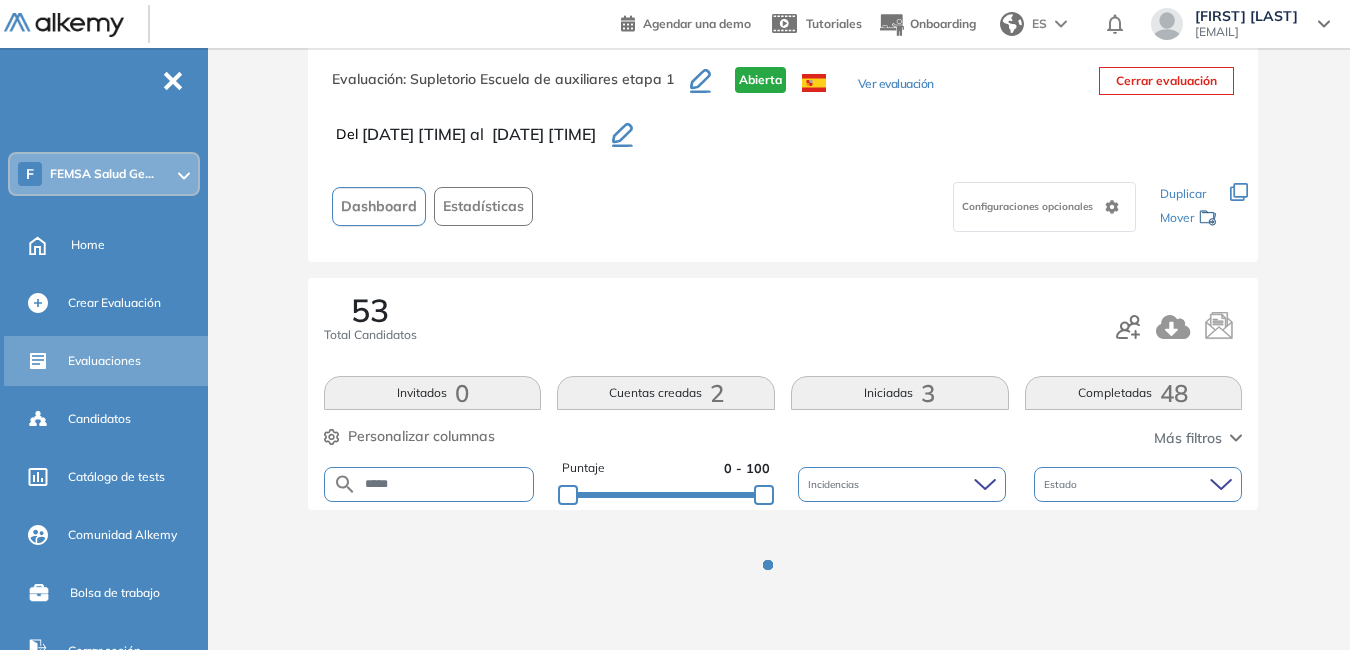 scroll, scrollTop: 230, scrollLeft: 0, axis: vertical 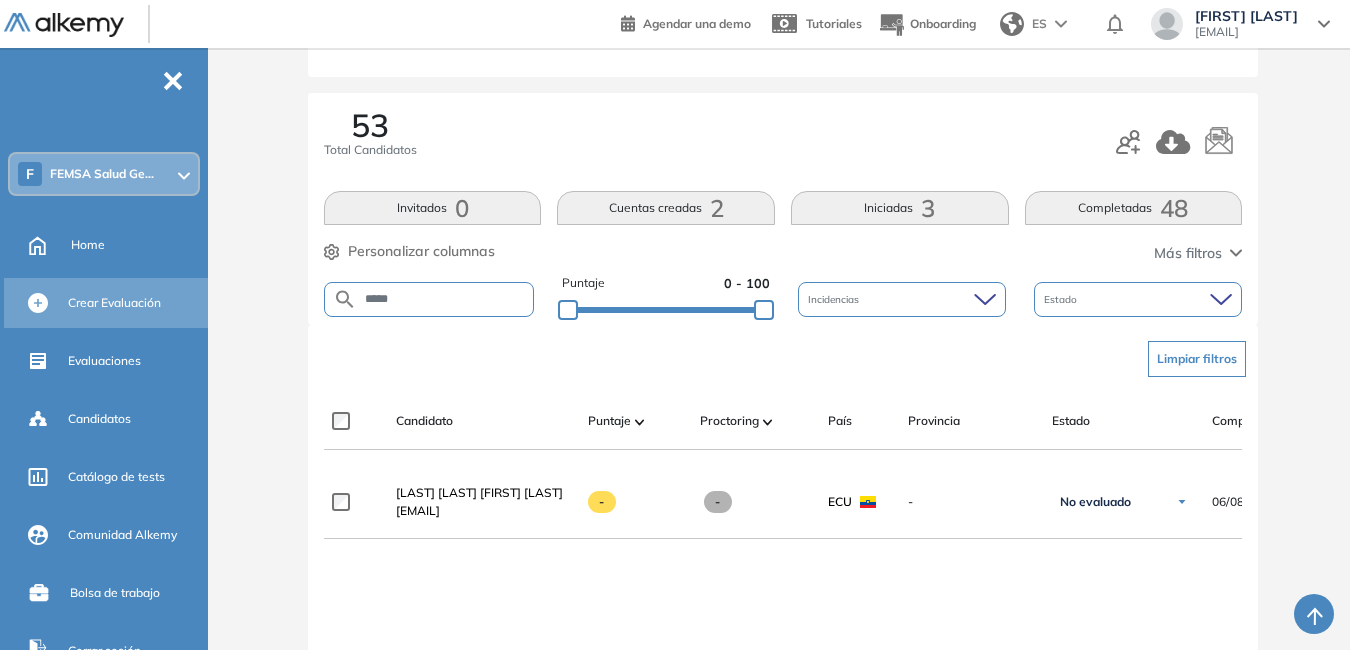 drag, startPoint x: 429, startPoint y: 305, endPoint x: 133, endPoint y: 298, distance: 296.08276 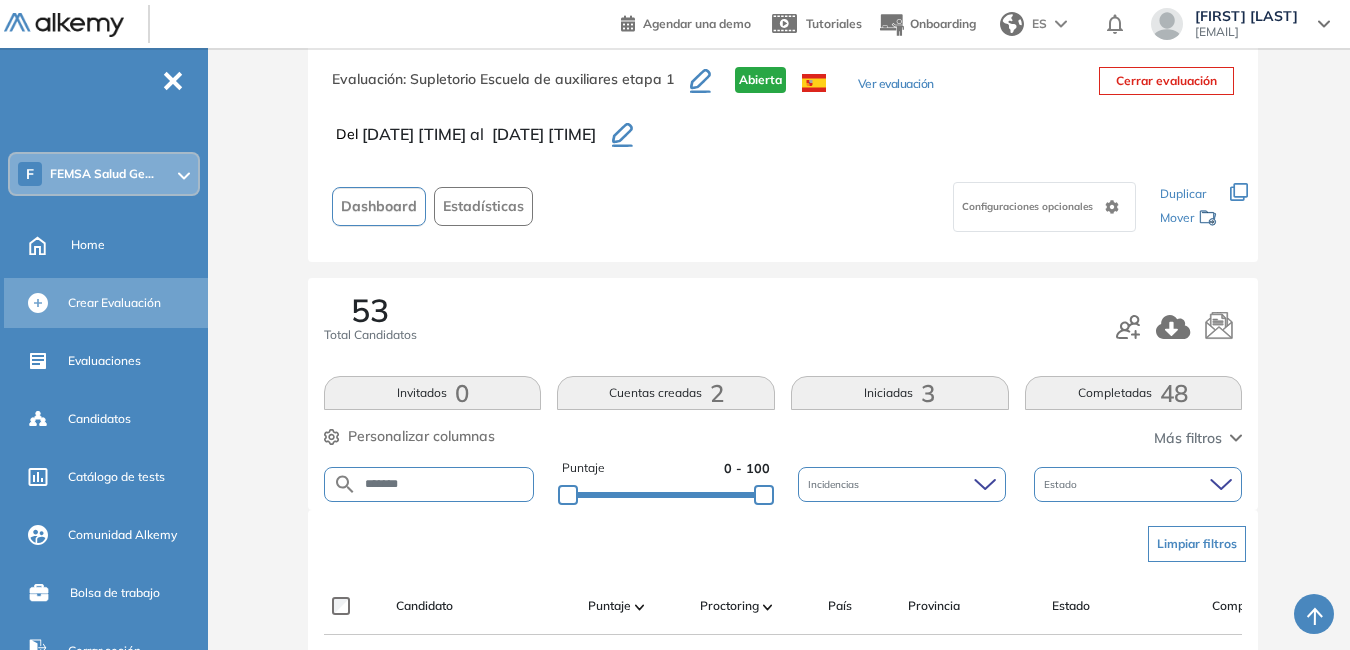 scroll, scrollTop: 230, scrollLeft: 0, axis: vertical 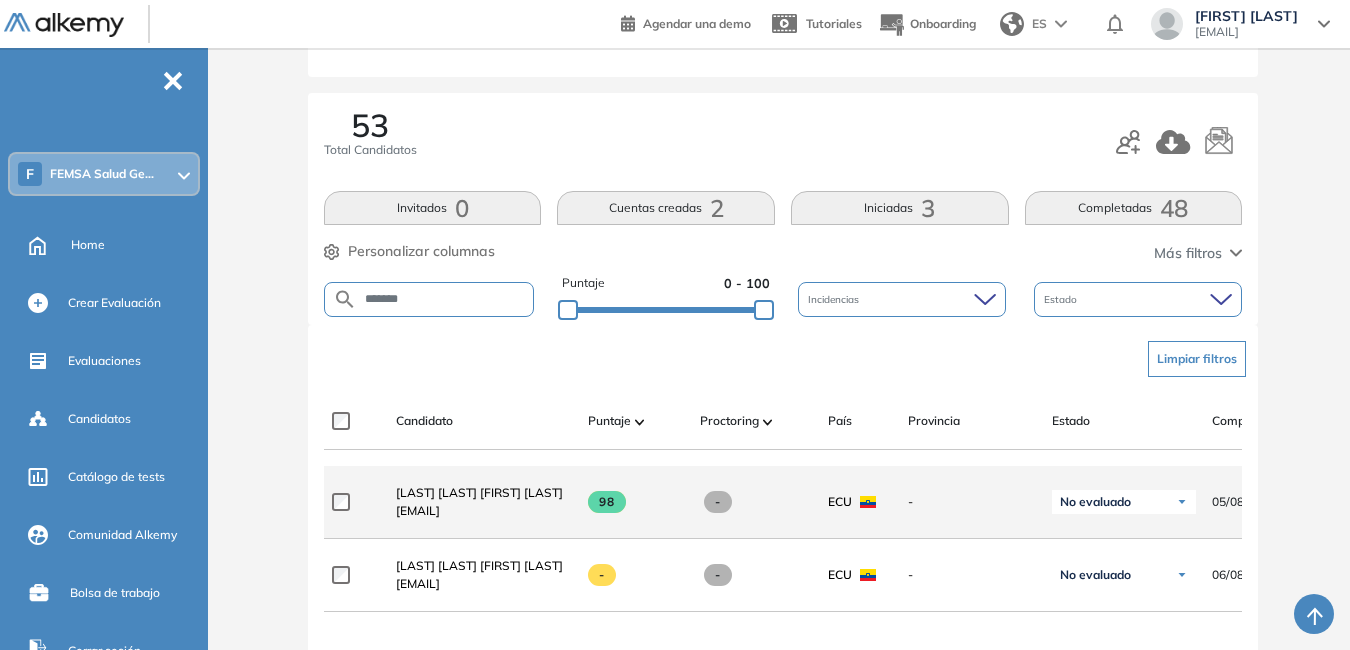 drag, startPoint x: 397, startPoint y: 525, endPoint x: 558, endPoint y: 523, distance: 161.01242 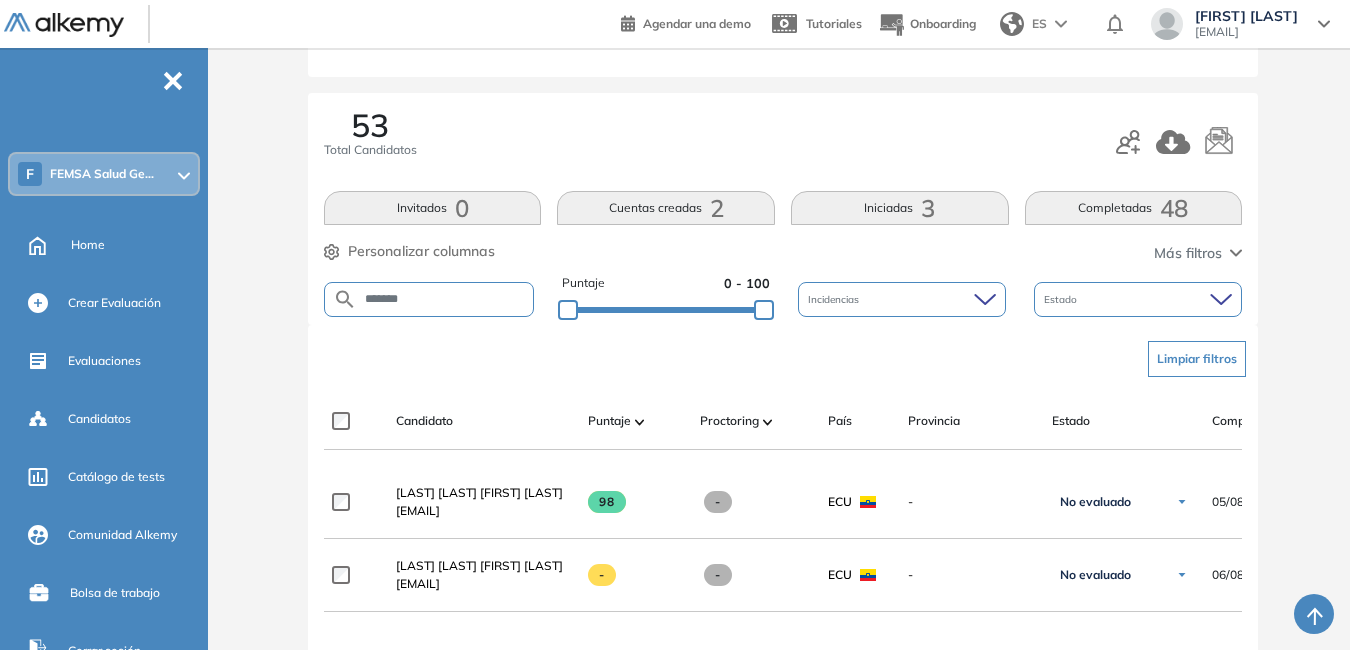 drag, startPoint x: 439, startPoint y: 301, endPoint x: 198, endPoint y: 275, distance: 242.39844 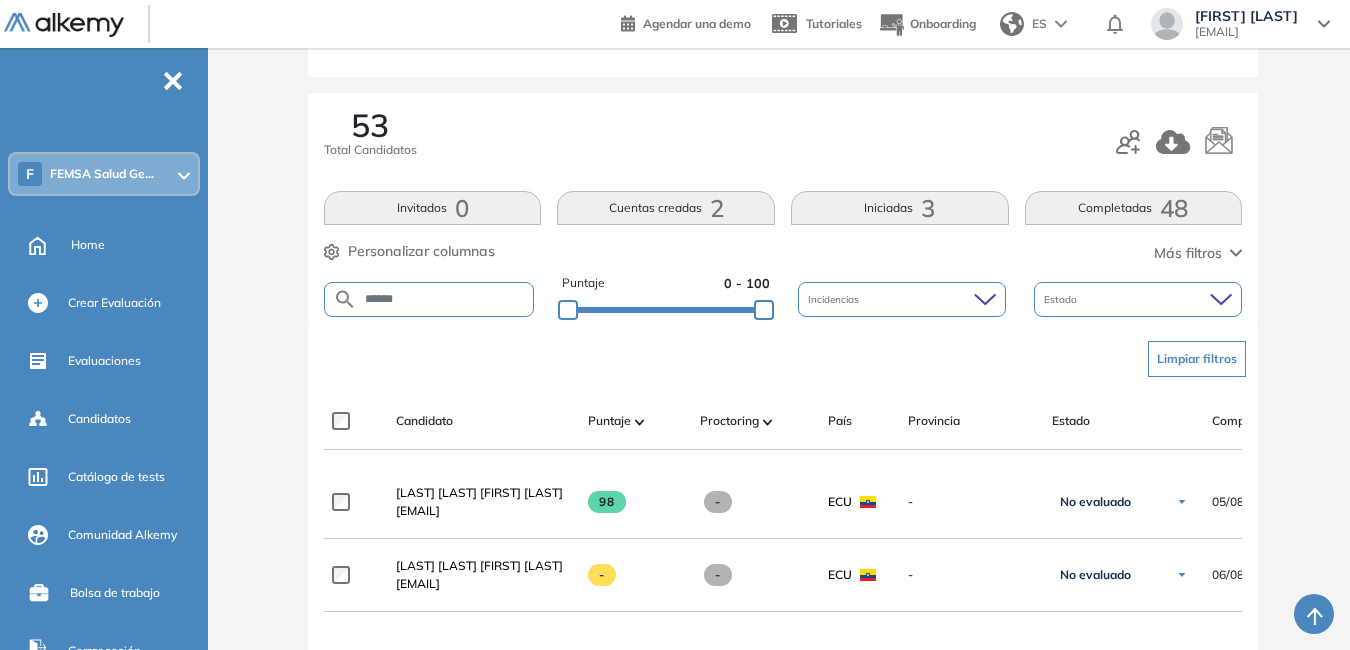 type on "******" 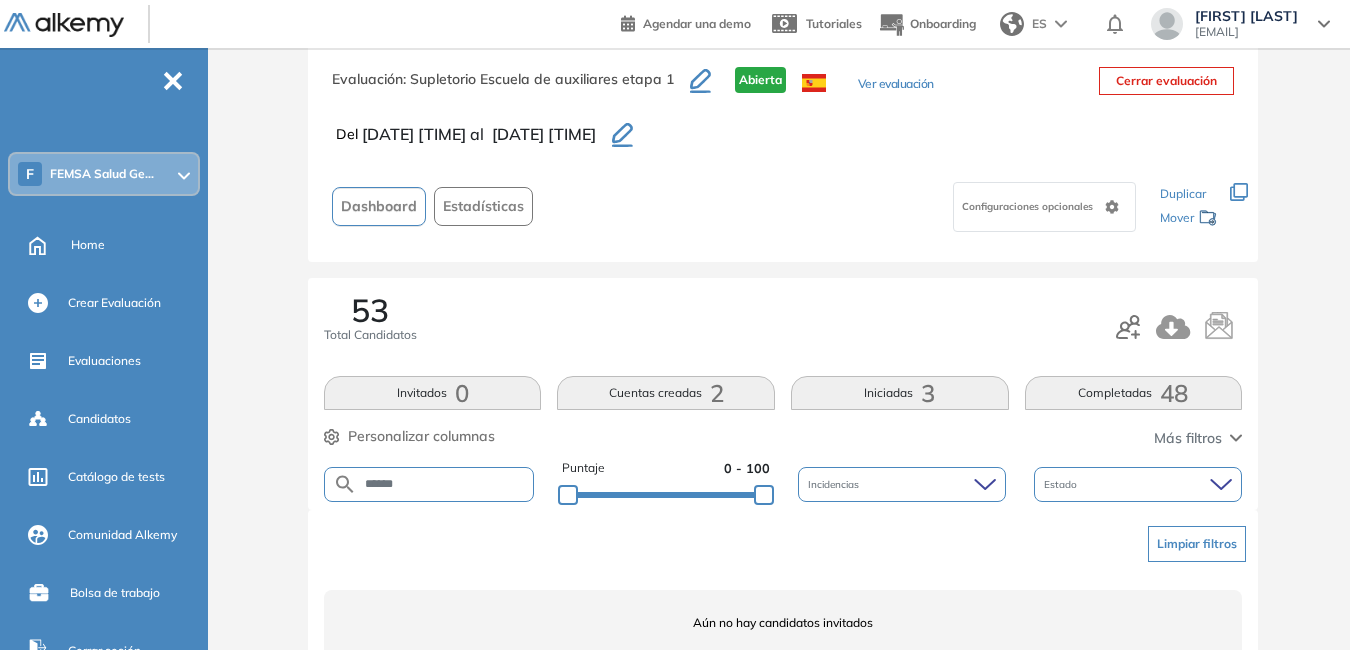 scroll, scrollTop: 125, scrollLeft: 0, axis: vertical 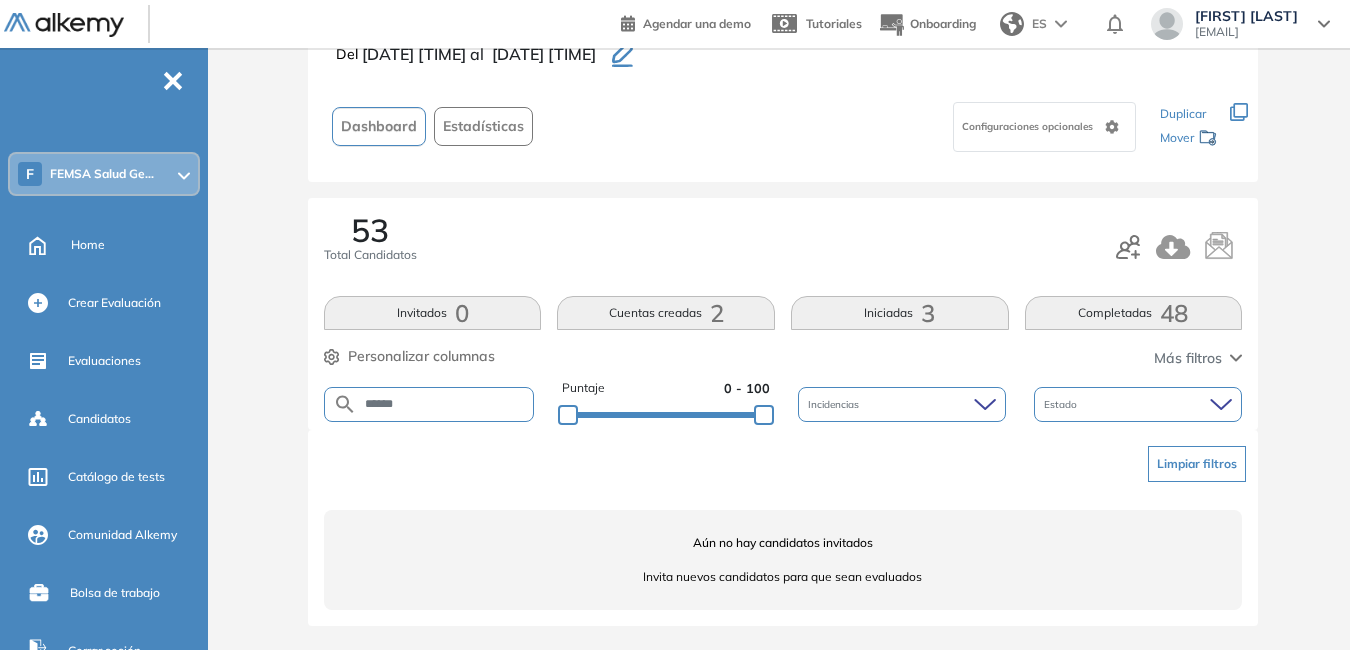 drag, startPoint x: 422, startPoint y: 406, endPoint x: 309, endPoint y: 394, distance: 113.63538 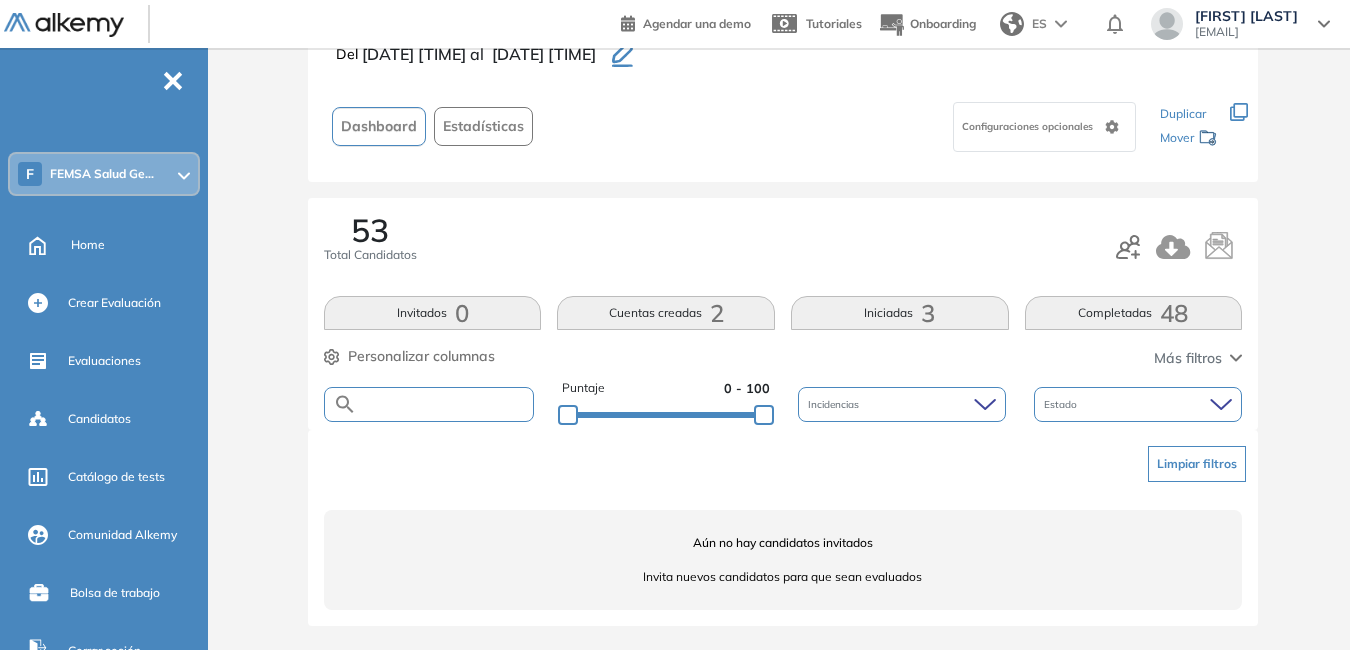 click at bounding box center [445, 404] 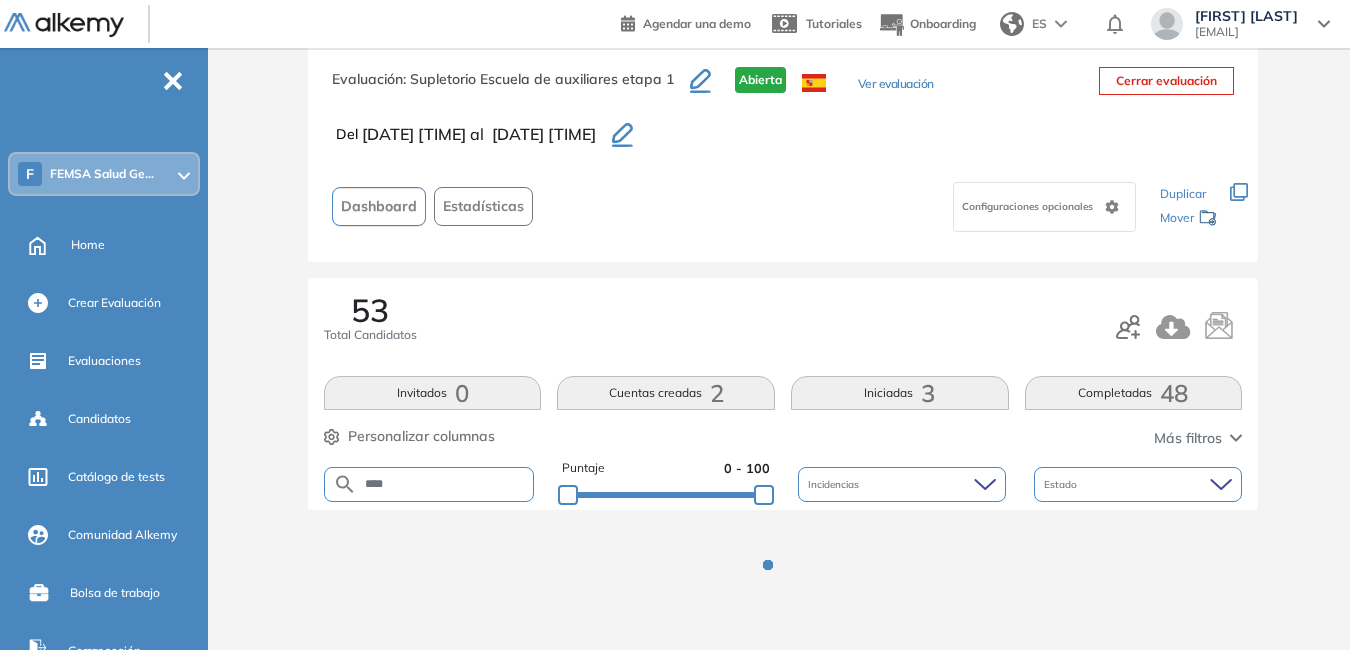 scroll, scrollTop: 230, scrollLeft: 0, axis: vertical 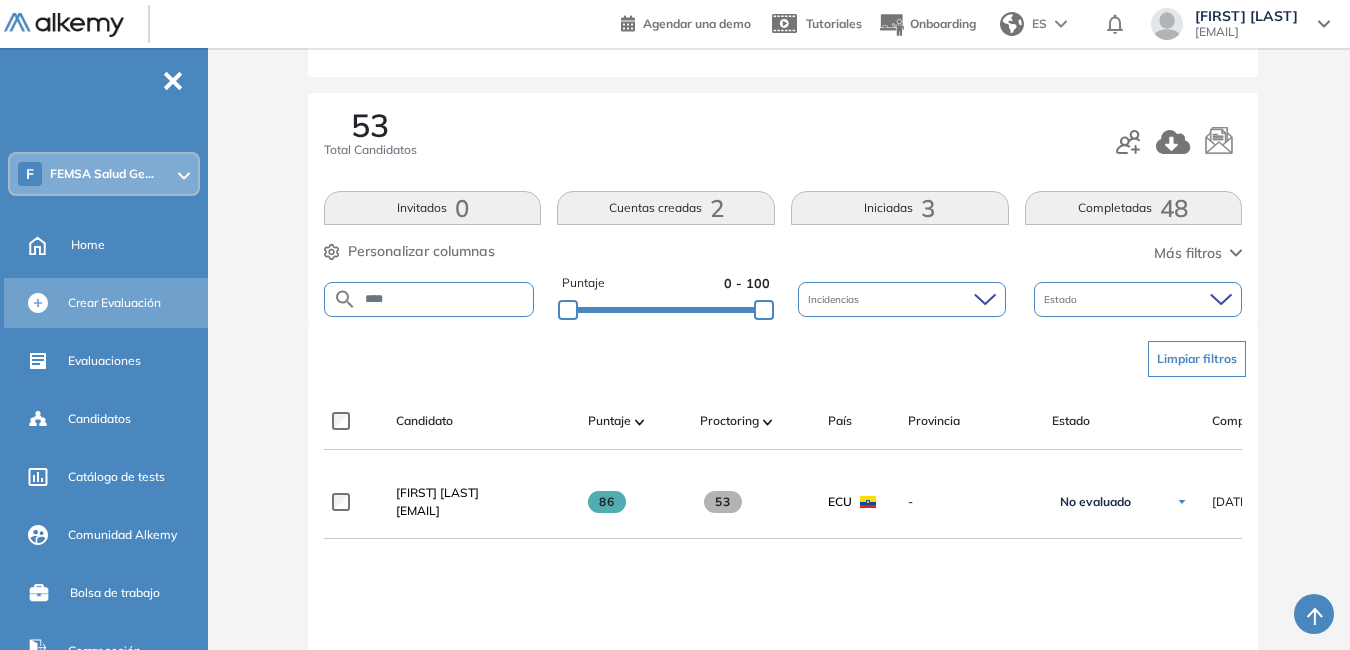 drag, startPoint x: 413, startPoint y: 301, endPoint x: 188, endPoint y: 302, distance: 225.00223 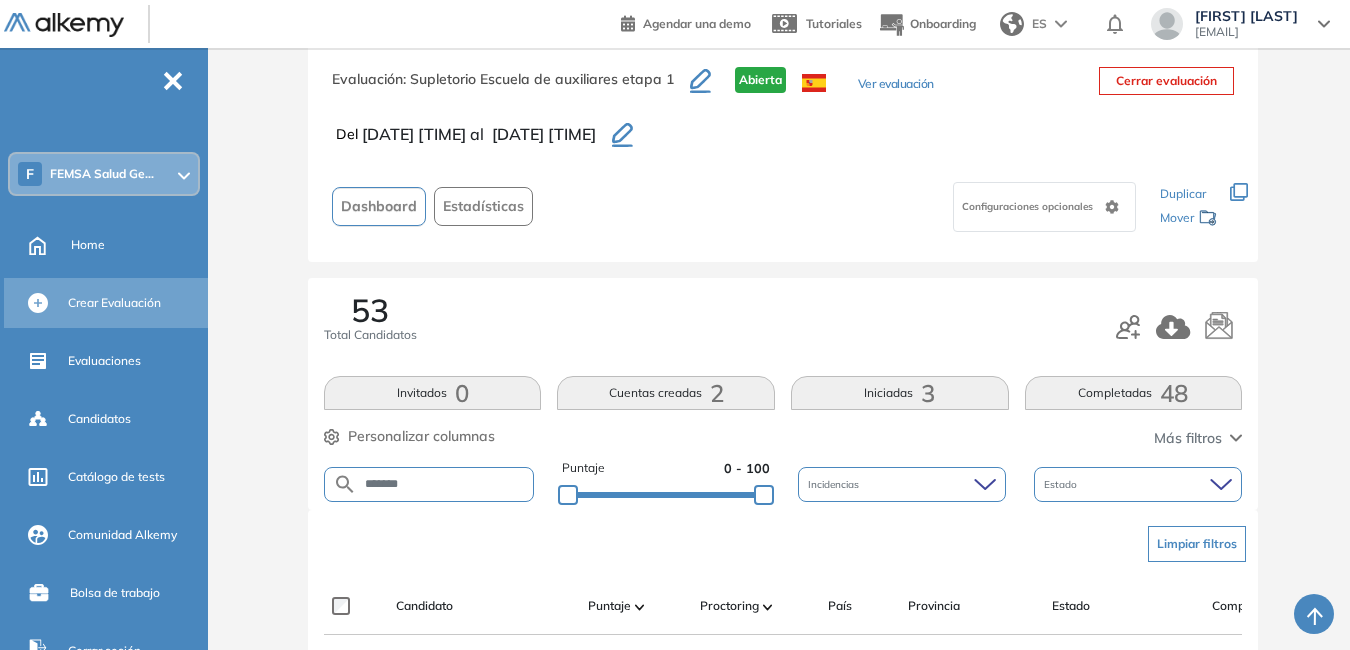 scroll, scrollTop: 230, scrollLeft: 0, axis: vertical 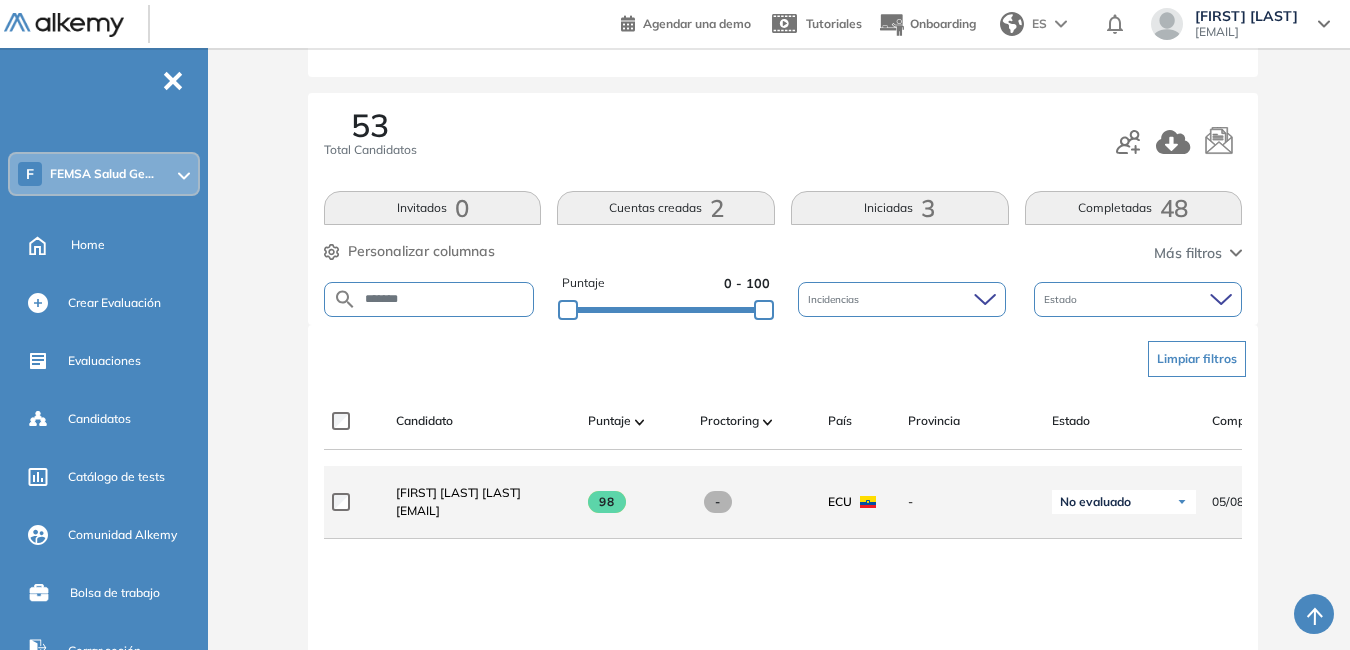 drag, startPoint x: 394, startPoint y: 522, endPoint x: 569, endPoint y: 522, distance: 175 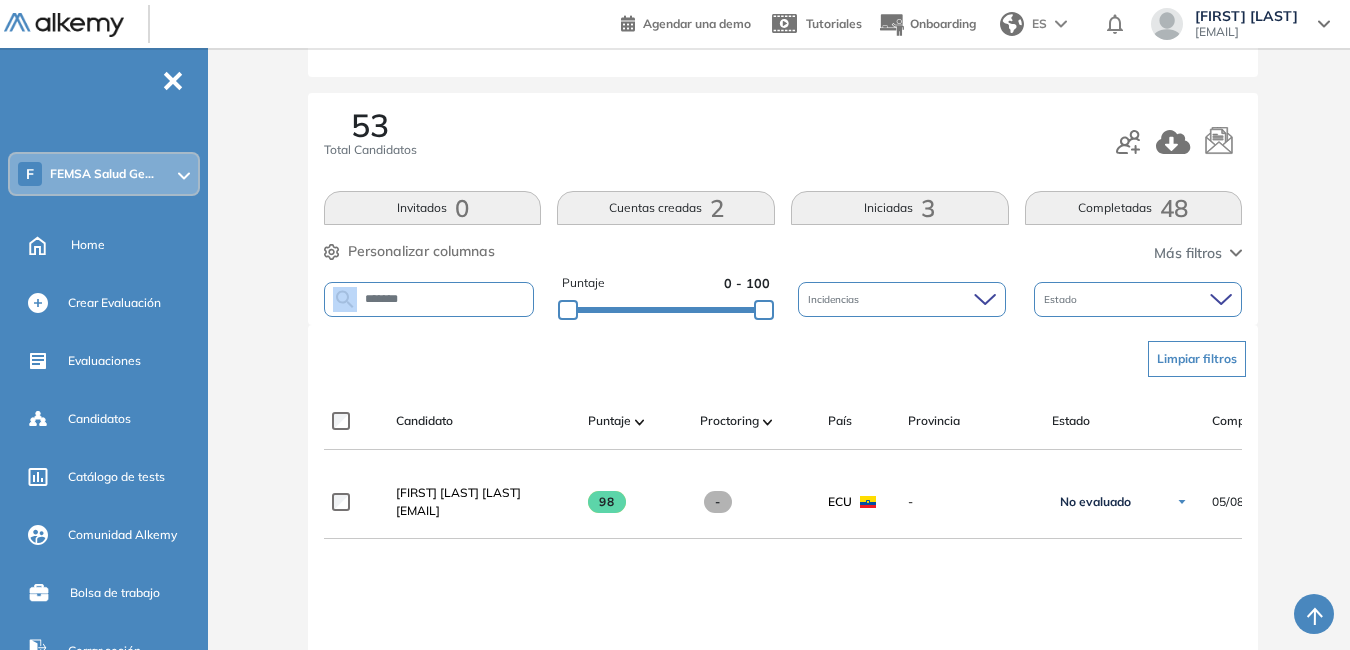 drag, startPoint x: 475, startPoint y: 285, endPoint x: 227, endPoint y: 306, distance: 248.88753 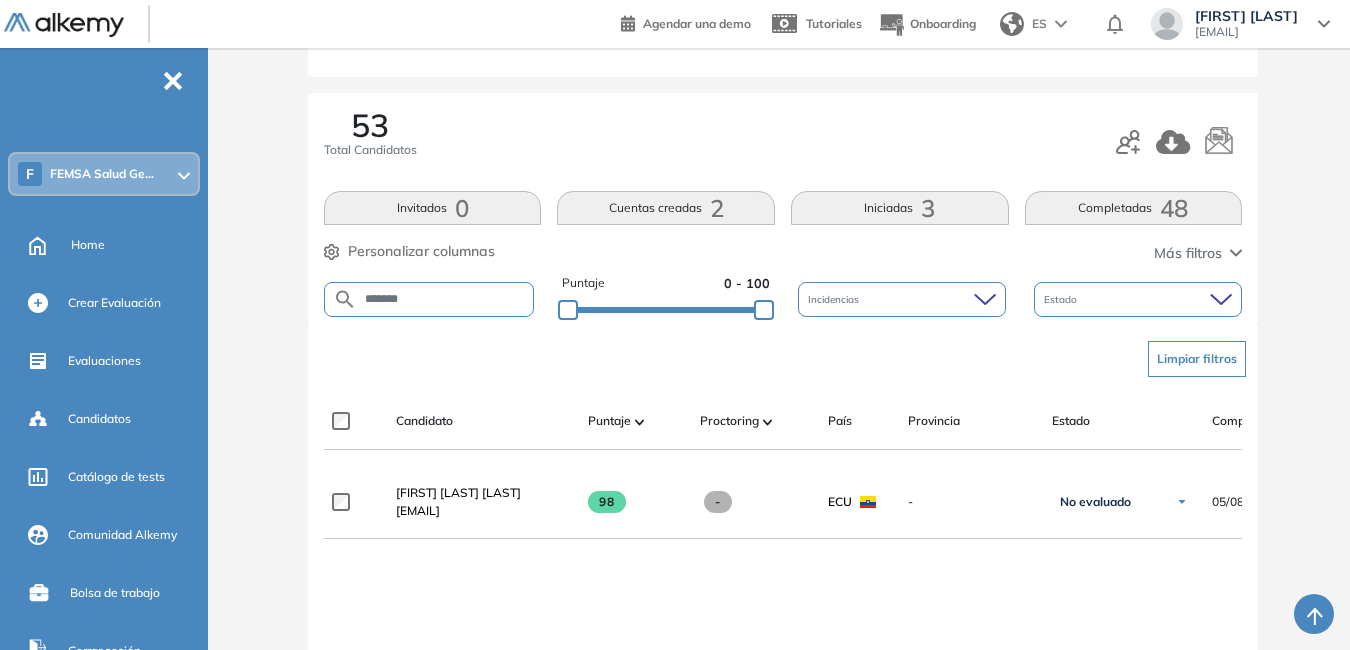 drag, startPoint x: 471, startPoint y: 295, endPoint x: 360, endPoint y: 299, distance: 111.07205 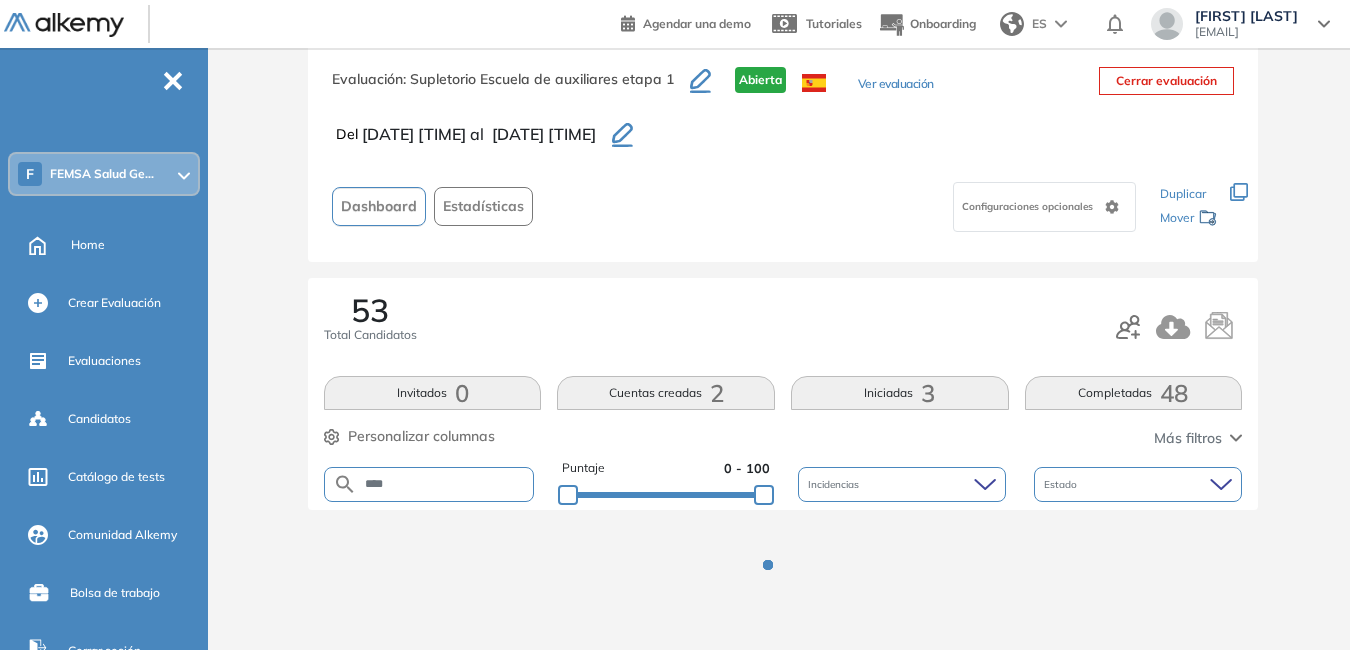 scroll, scrollTop: 125, scrollLeft: 0, axis: vertical 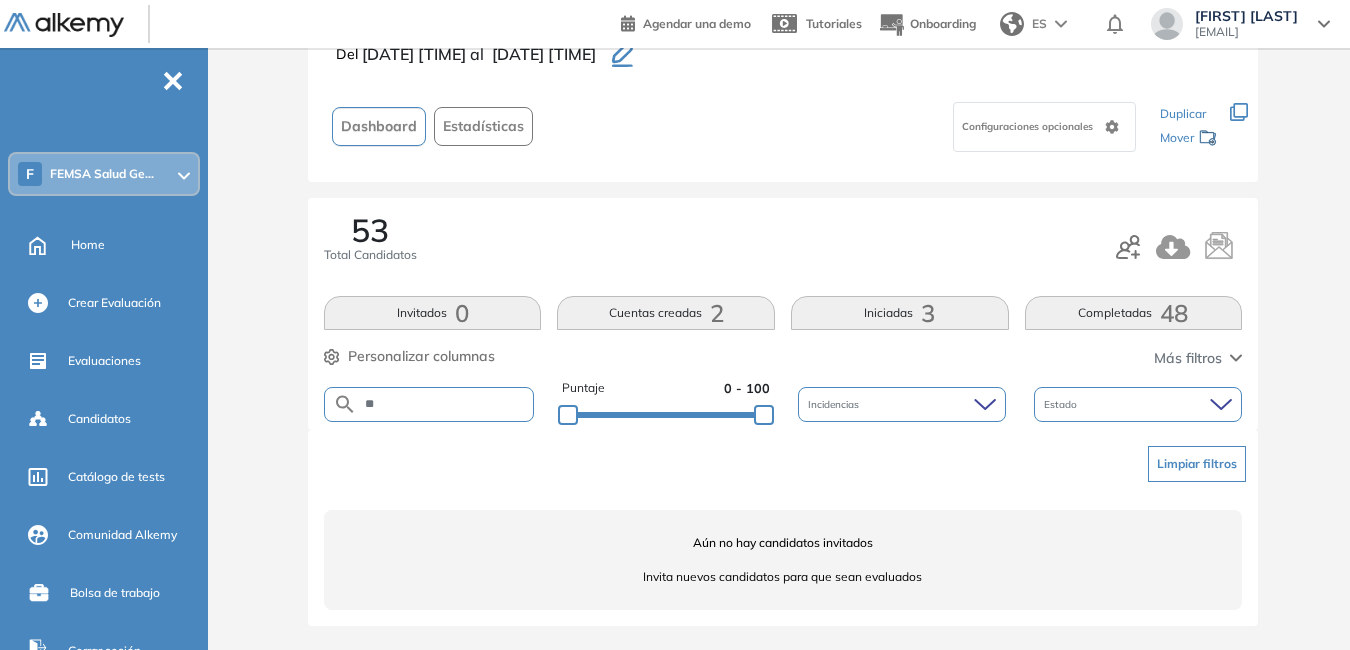 type on "*" 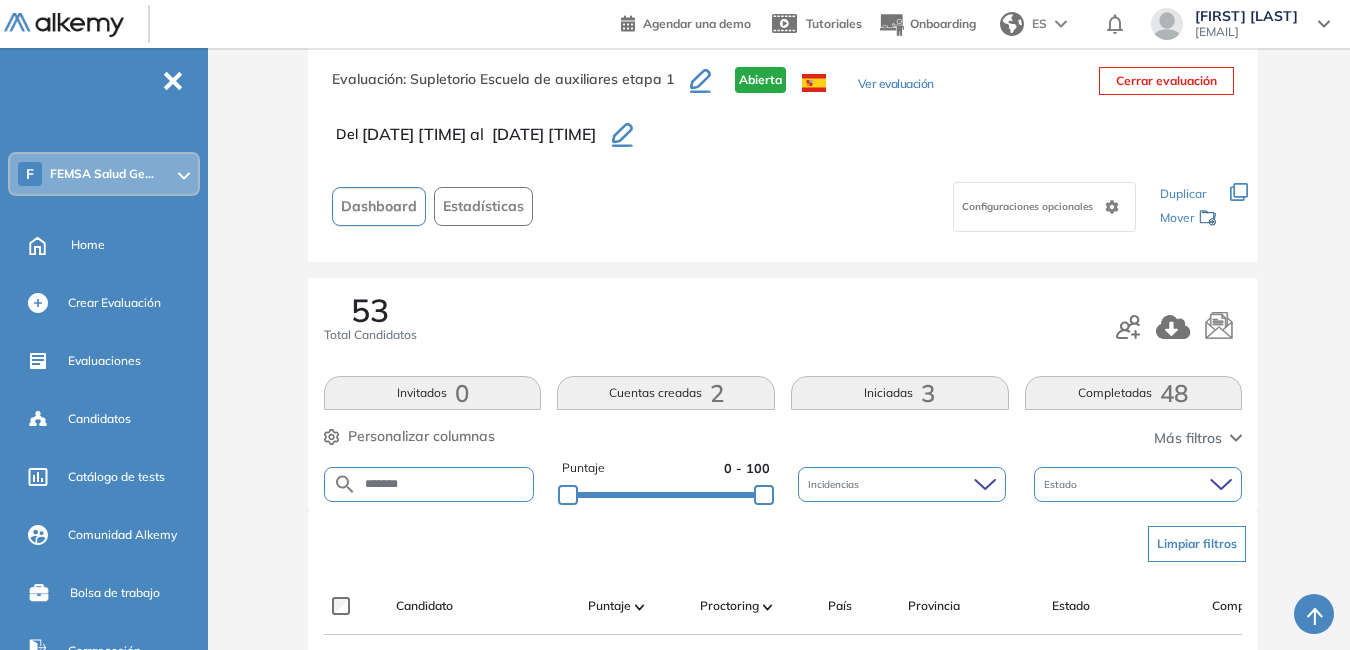 scroll, scrollTop: 230, scrollLeft: 0, axis: vertical 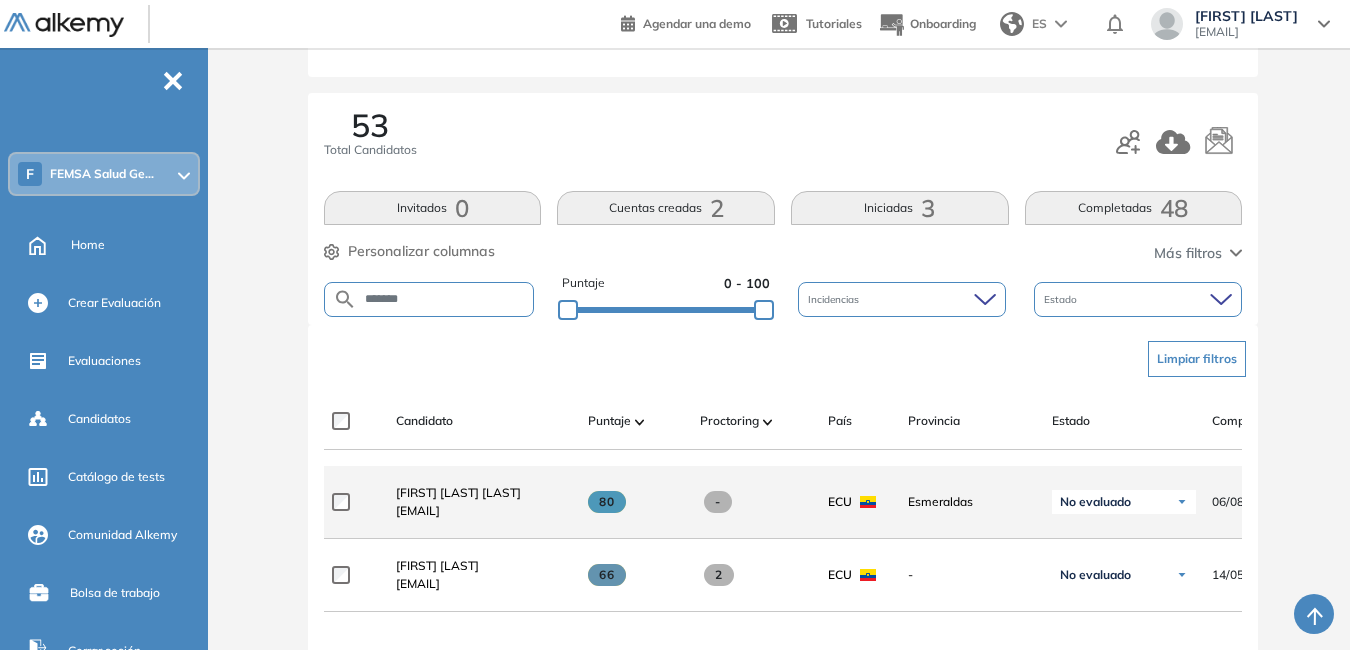 drag, startPoint x: 397, startPoint y: 520, endPoint x: 563, endPoint y: 515, distance: 166.07529 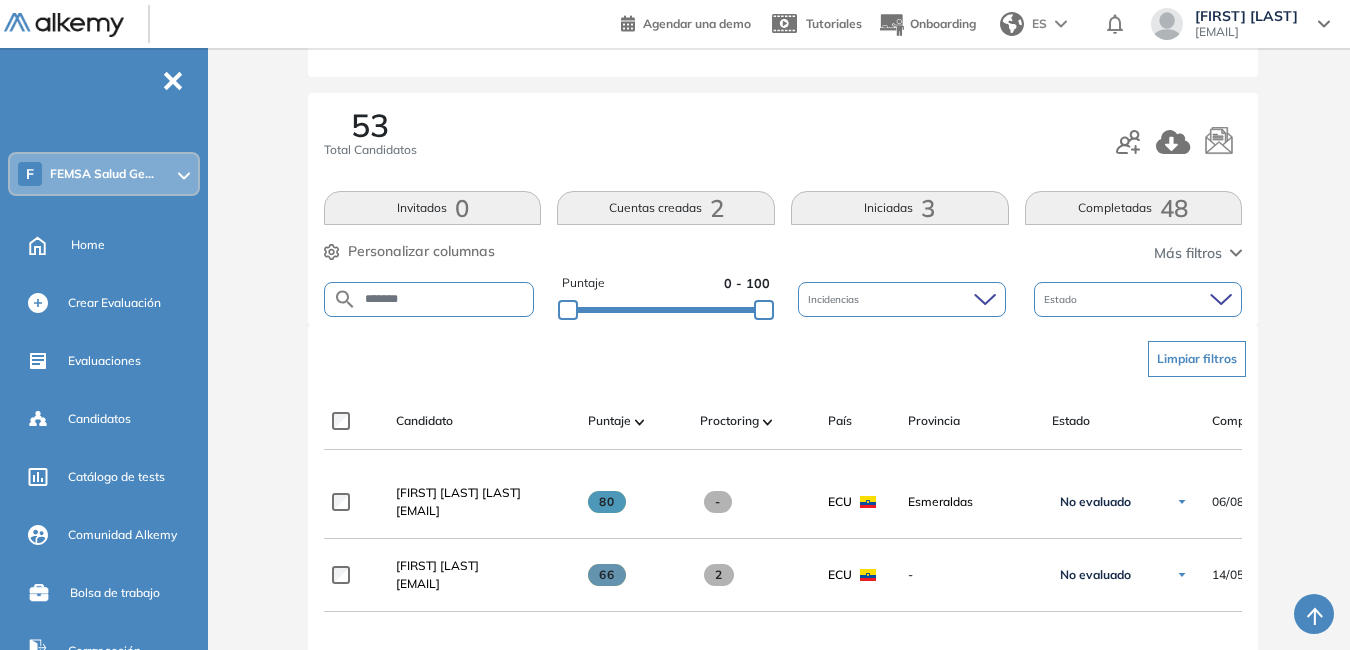 drag, startPoint x: 460, startPoint y: 297, endPoint x: 283, endPoint y: 307, distance: 177.28226 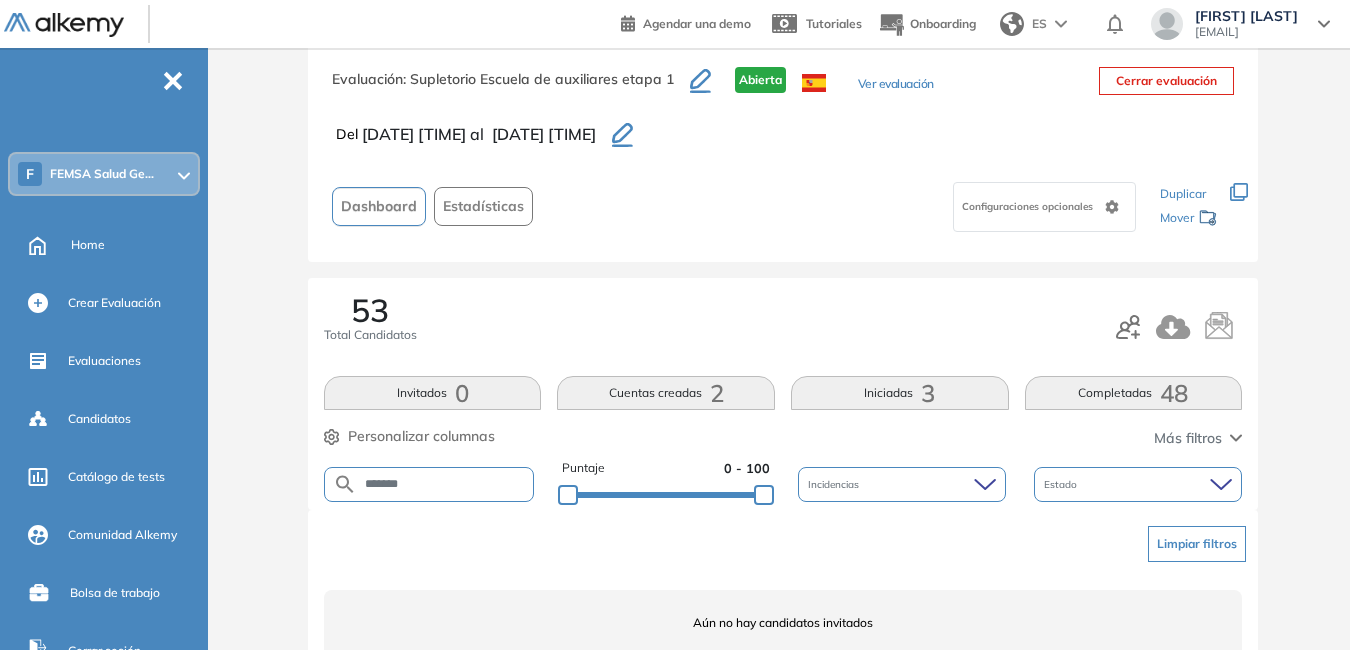 scroll, scrollTop: 125, scrollLeft: 0, axis: vertical 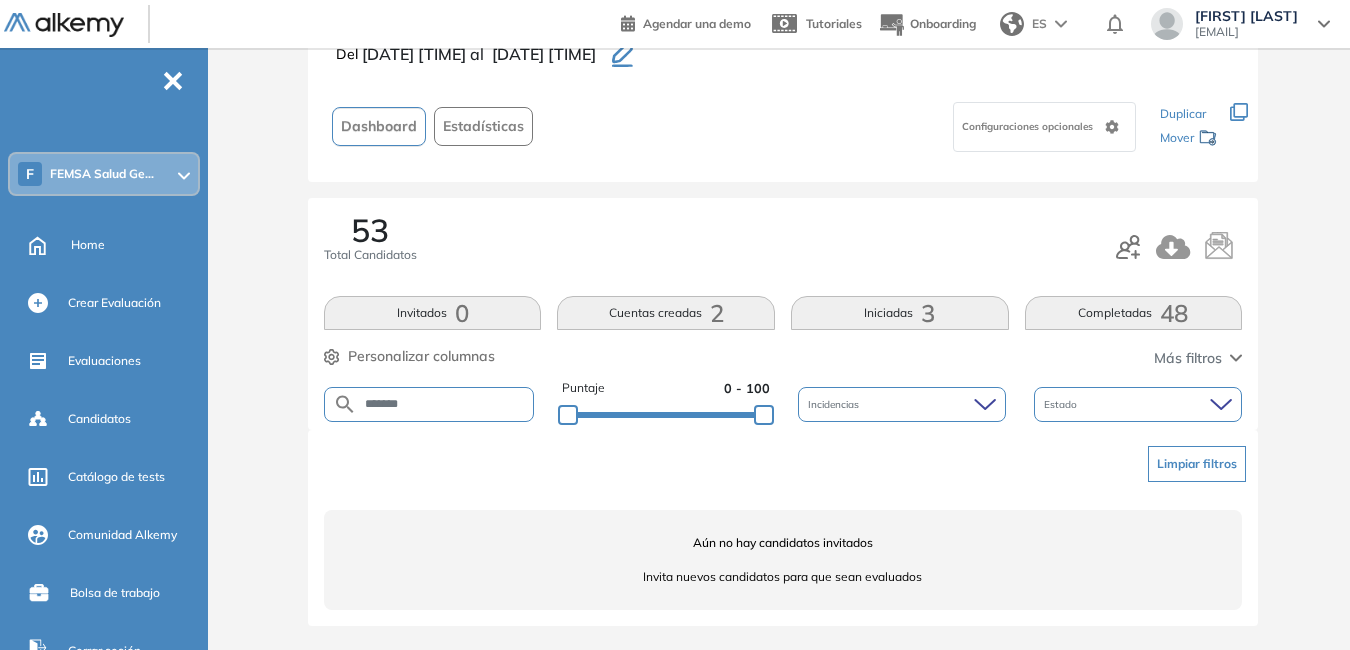 drag, startPoint x: 421, startPoint y: 403, endPoint x: 347, endPoint y: 390, distance: 75.13322 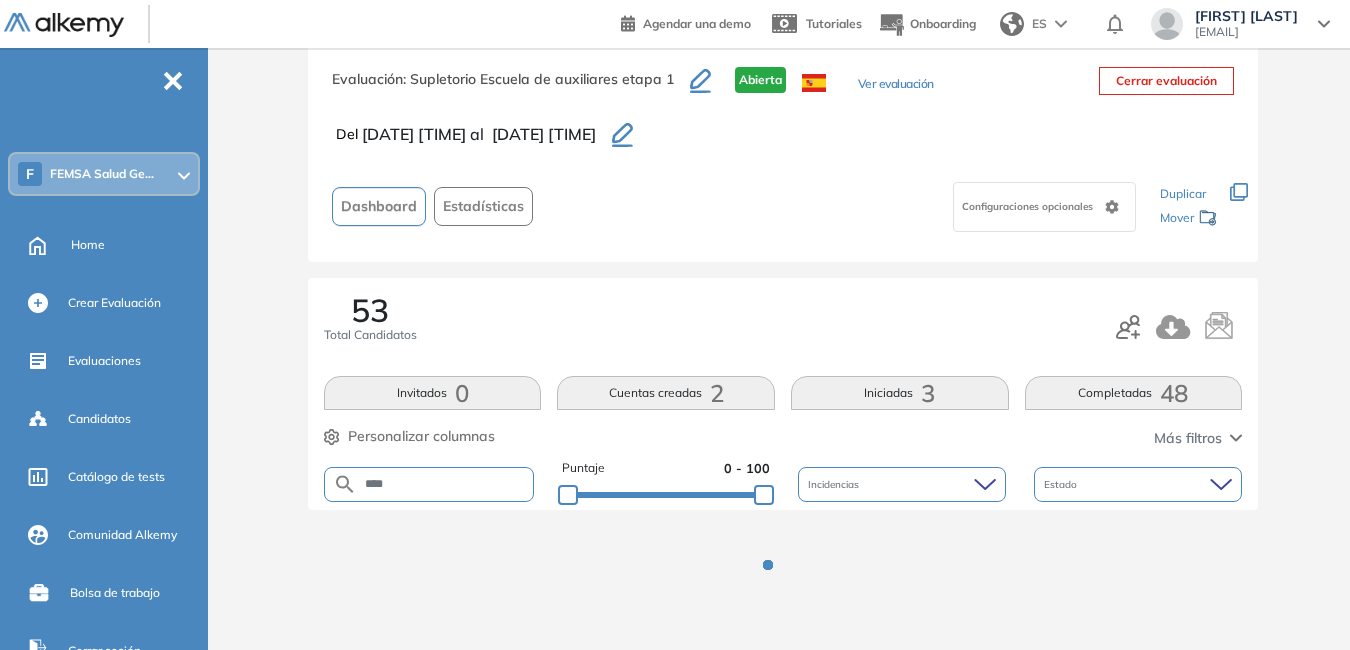 scroll, scrollTop: 230, scrollLeft: 0, axis: vertical 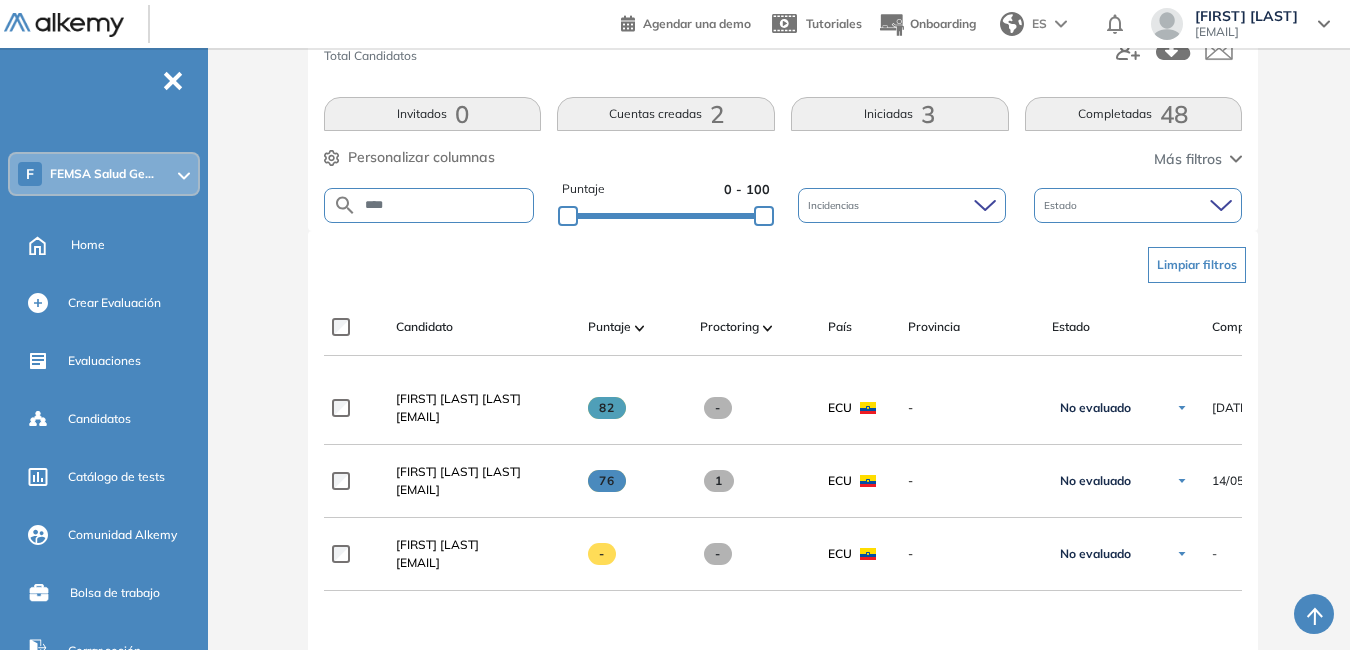 drag, startPoint x: 423, startPoint y: 192, endPoint x: 371, endPoint y: 190, distance: 52.03845 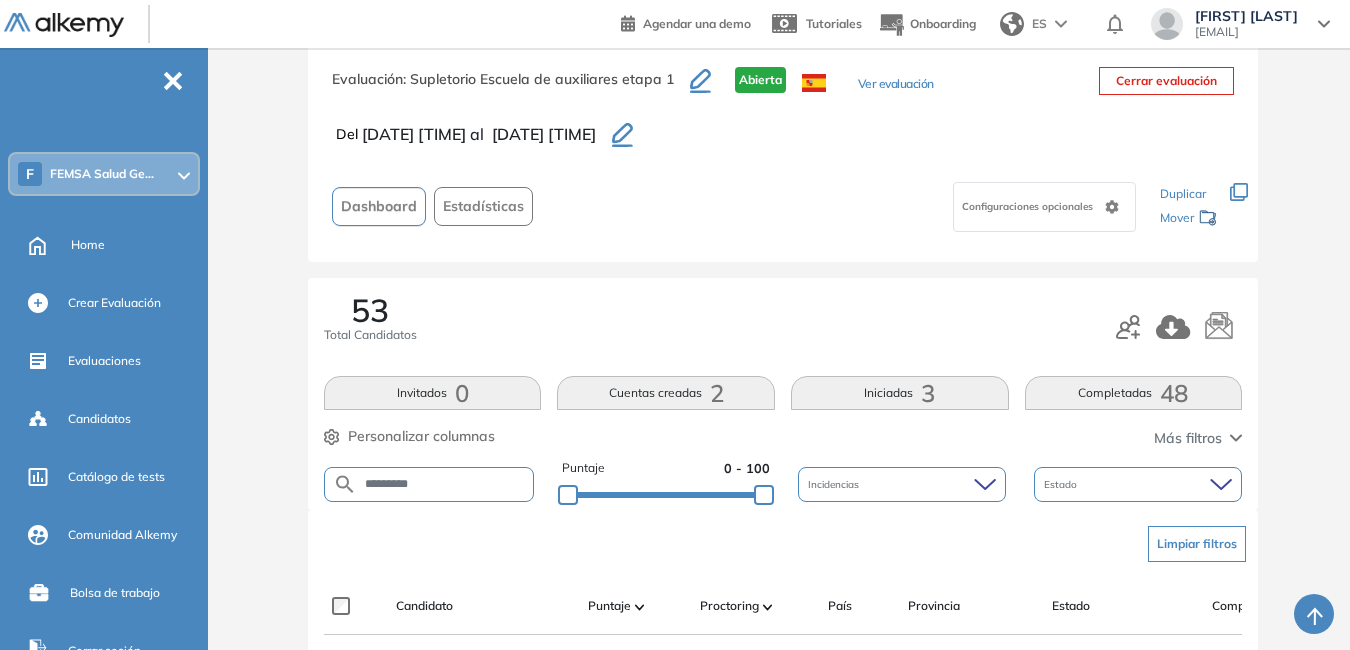 scroll, scrollTop: 324, scrollLeft: 0, axis: vertical 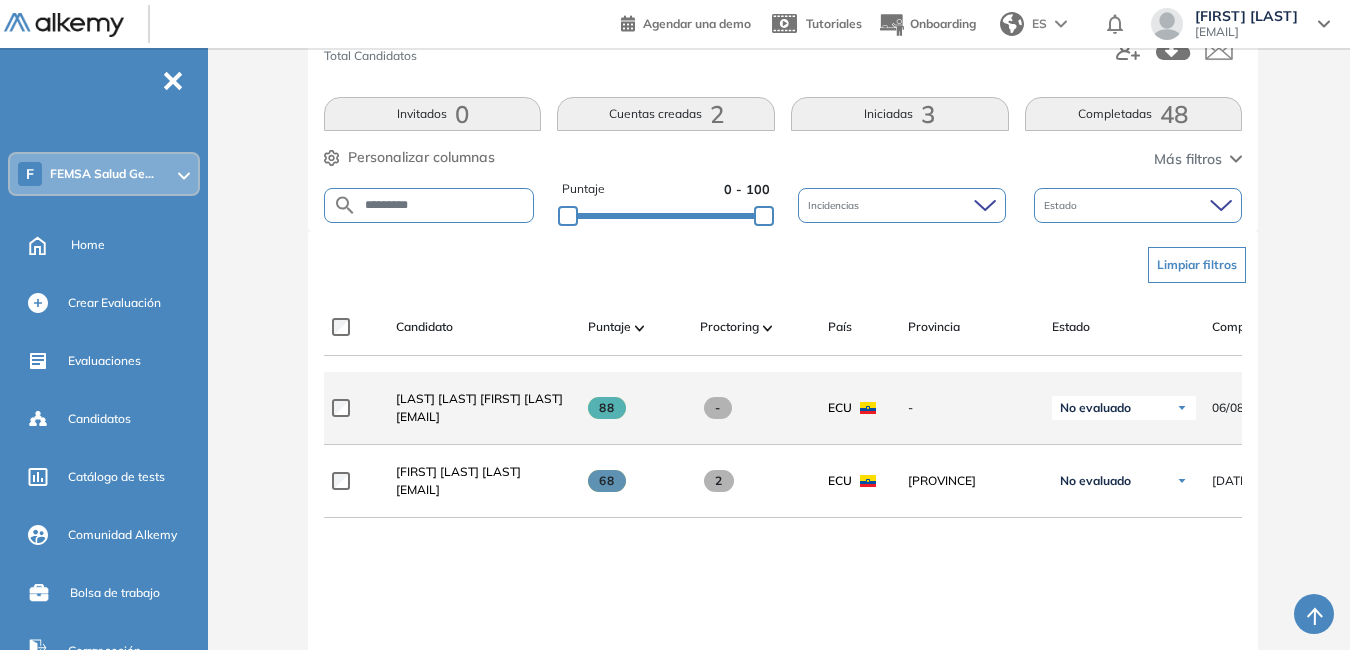 drag, startPoint x: 399, startPoint y: 425, endPoint x: 564, endPoint y: 443, distance: 165.97891 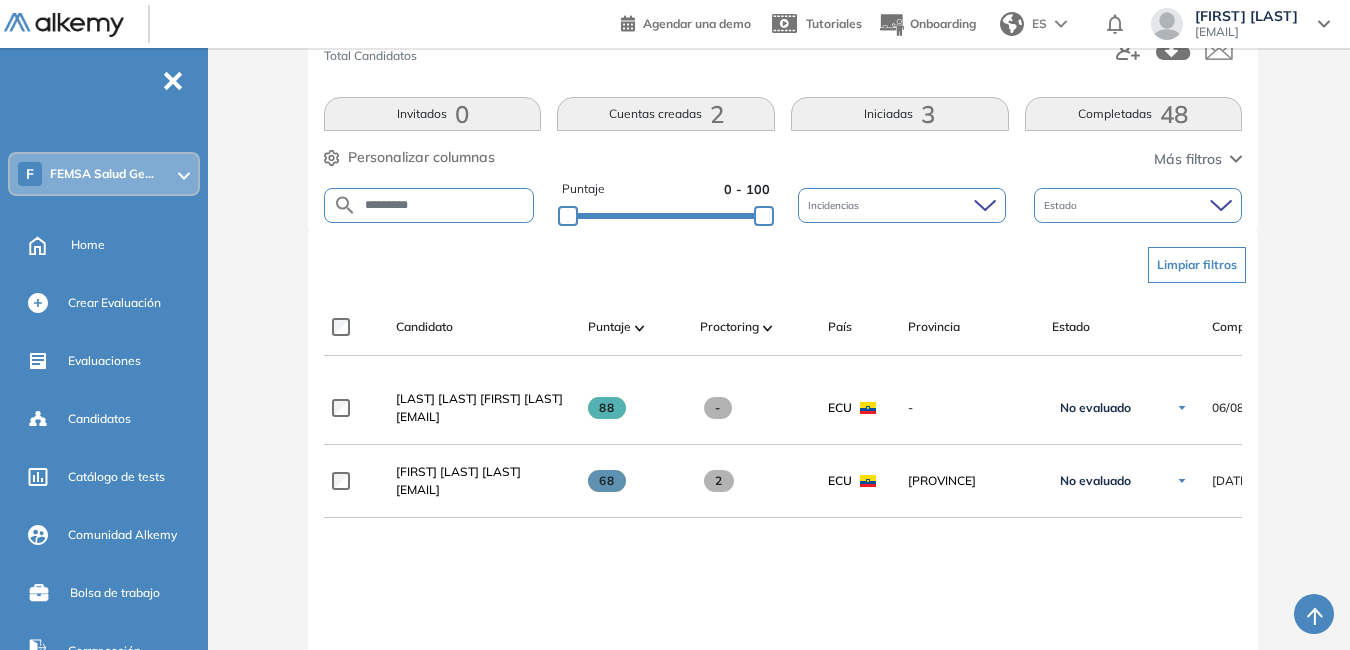 drag, startPoint x: 452, startPoint y: 203, endPoint x: 52, endPoint y: 184, distance: 400.451 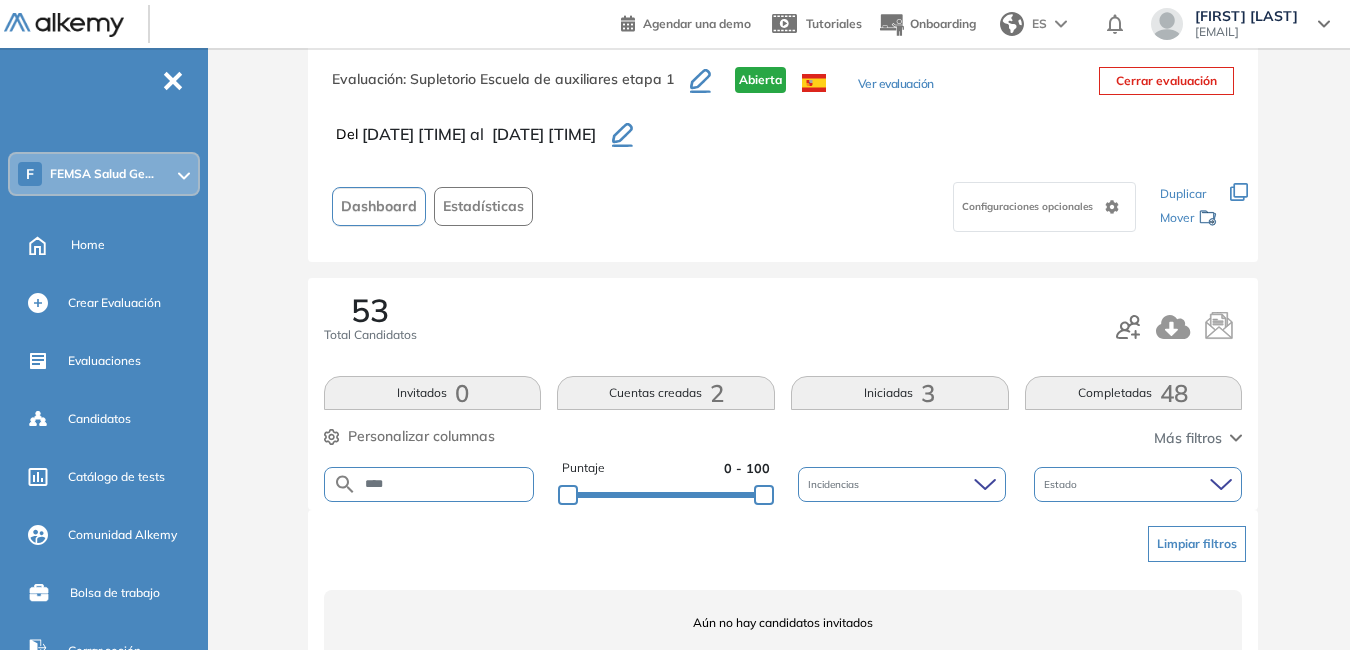 scroll, scrollTop: 125, scrollLeft: 0, axis: vertical 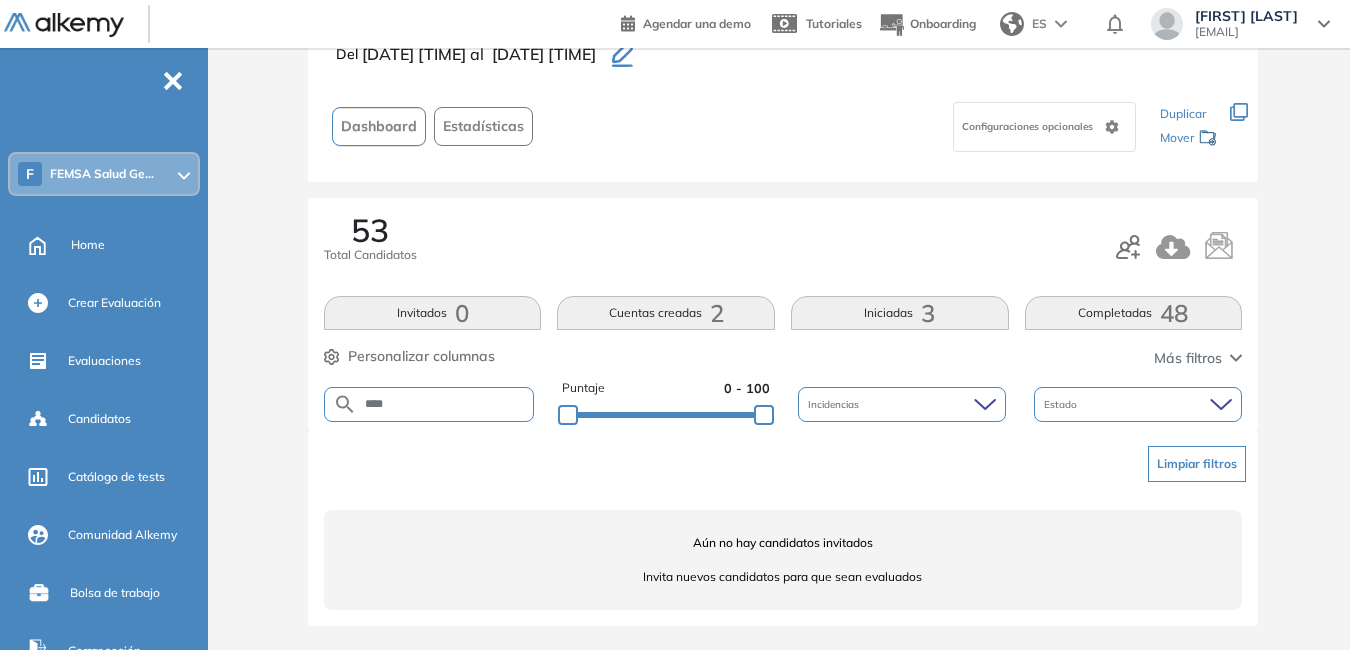 drag, startPoint x: 403, startPoint y: 398, endPoint x: 287, endPoint y: 307, distance: 147.43474 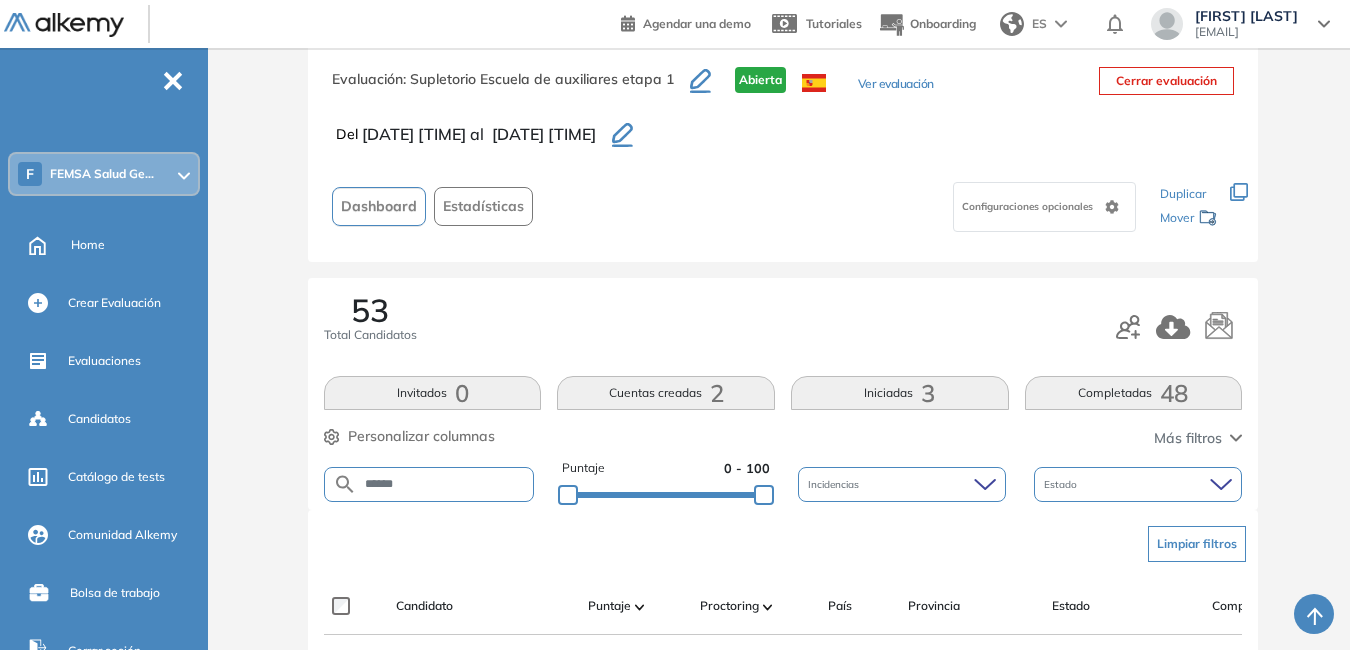 scroll, scrollTop: 324, scrollLeft: 0, axis: vertical 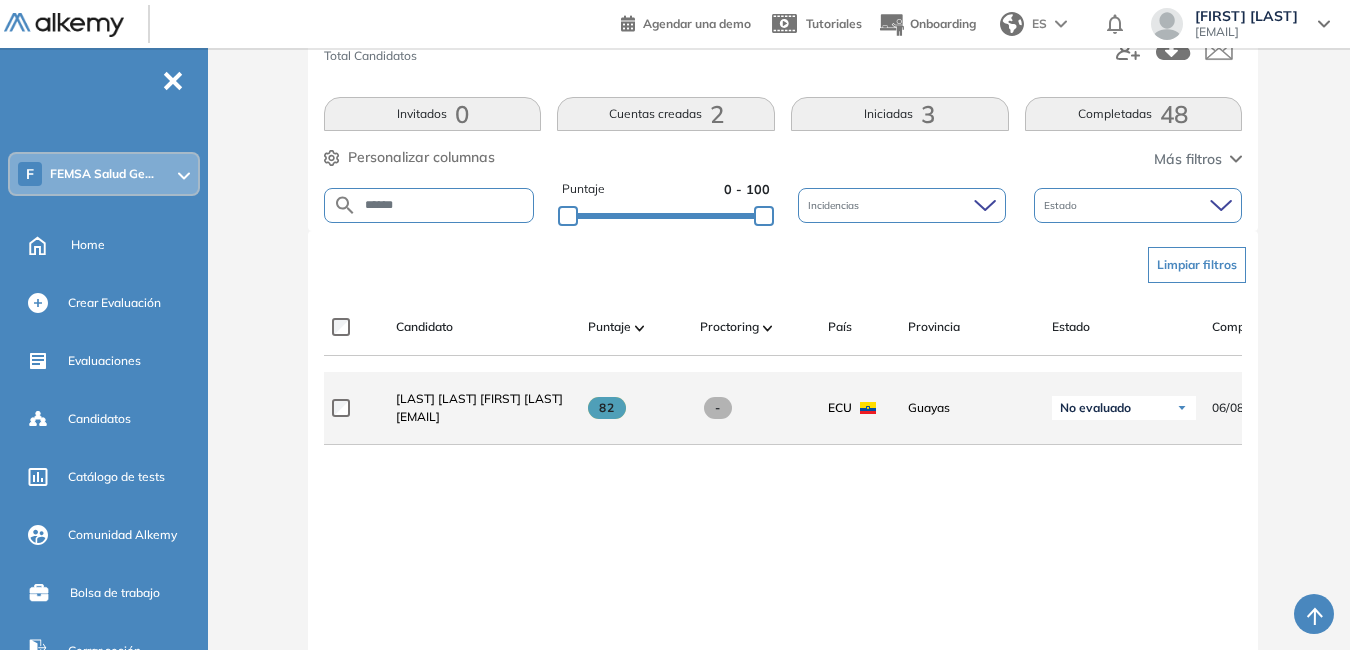drag, startPoint x: 398, startPoint y: 427, endPoint x: 544, endPoint y: 427, distance: 146 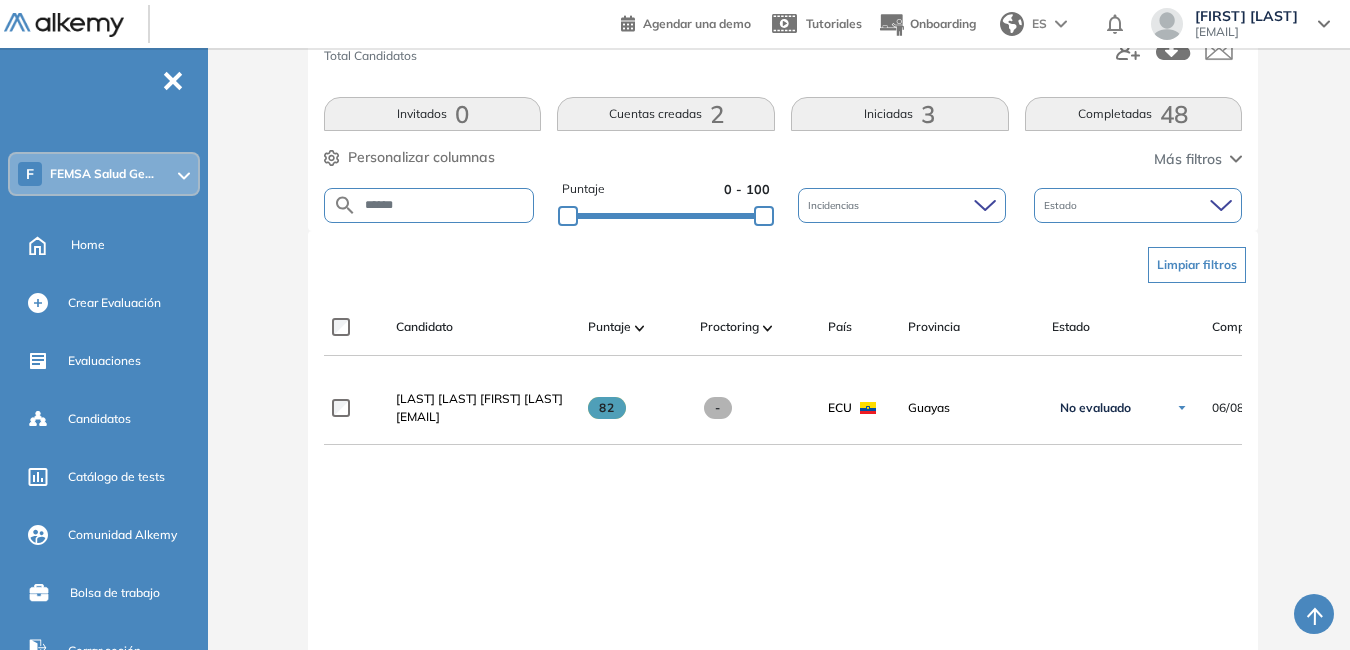 drag, startPoint x: 427, startPoint y: 206, endPoint x: 336, endPoint y: 210, distance: 91.08787 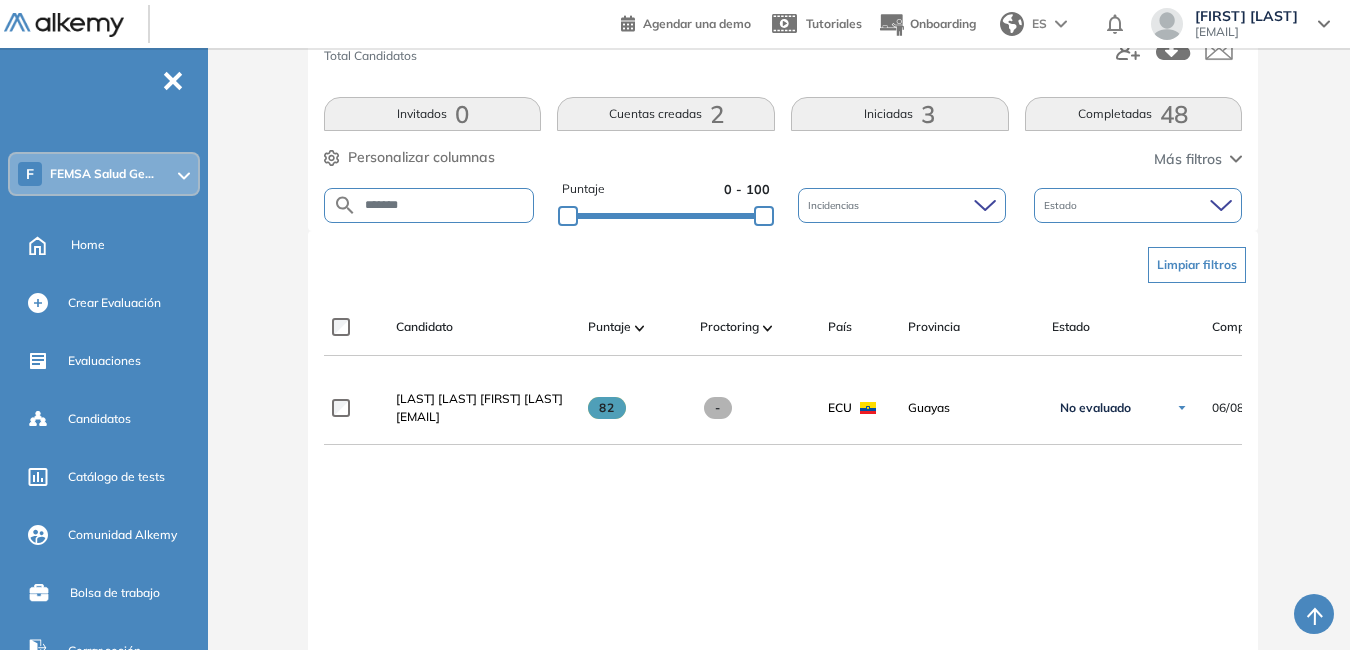 type on "*******" 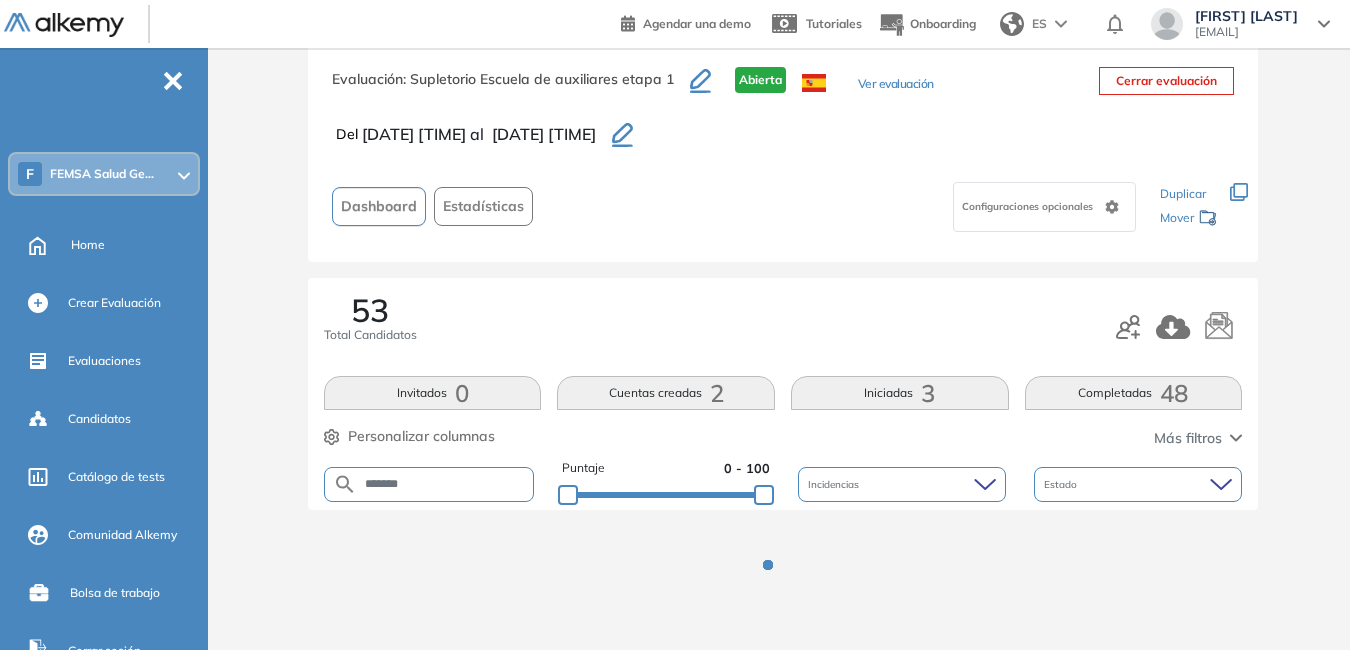scroll, scrollTop: 125, scrollLeft: 0, axis: vertical 